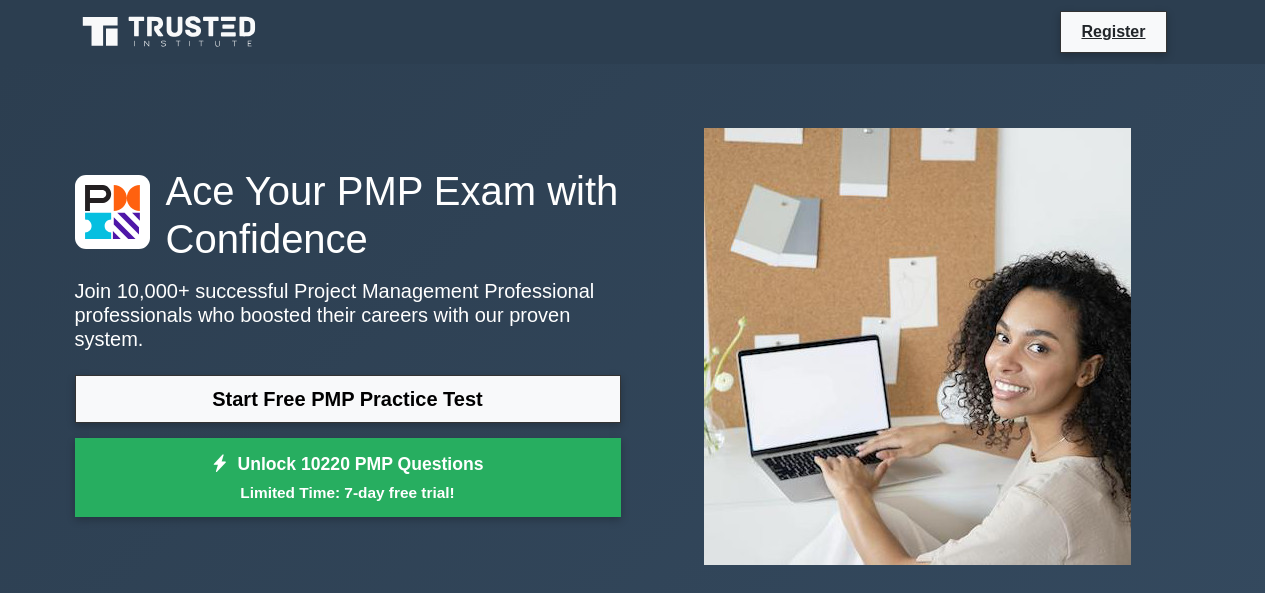 scroll, scrollTop: 0, scrollLeft: 0, axis: both 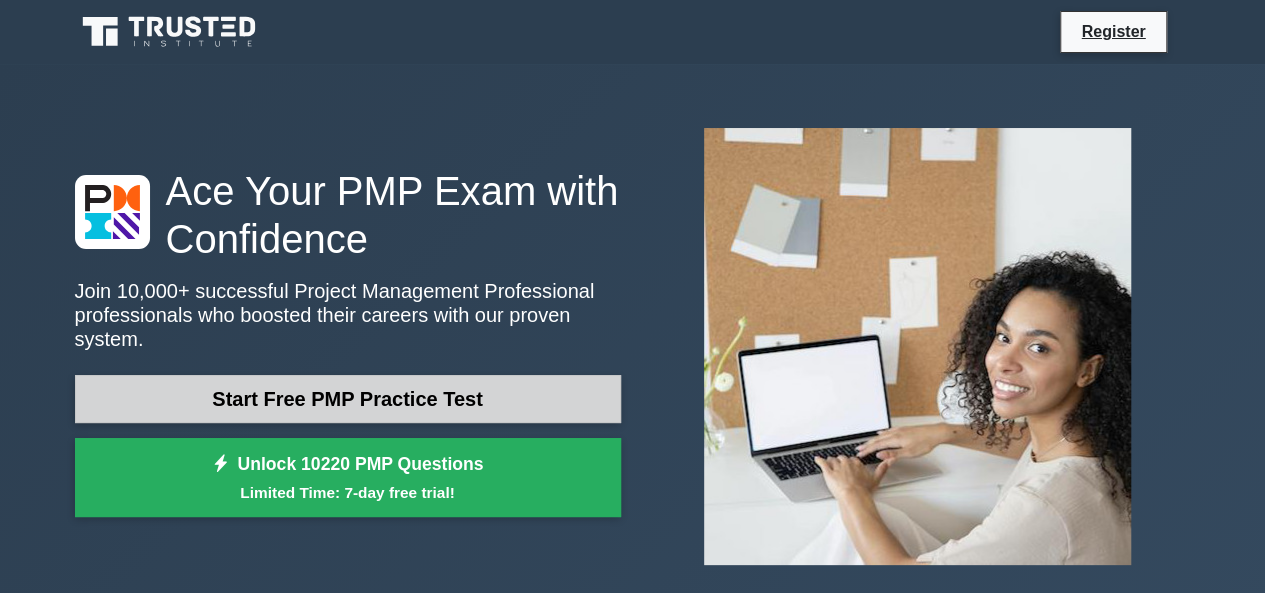 click on "Start Free PMP Practice Test" at bounding box center [348, 399] 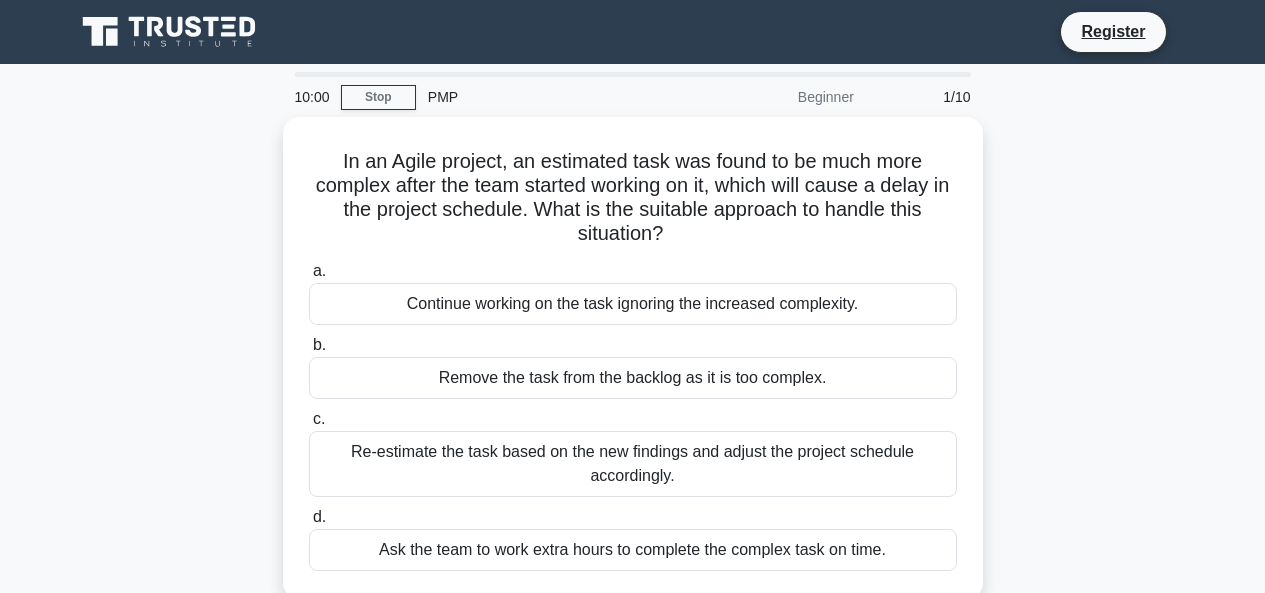 scroll, scrollTop: 0, scrollLeft: 0, axis: both 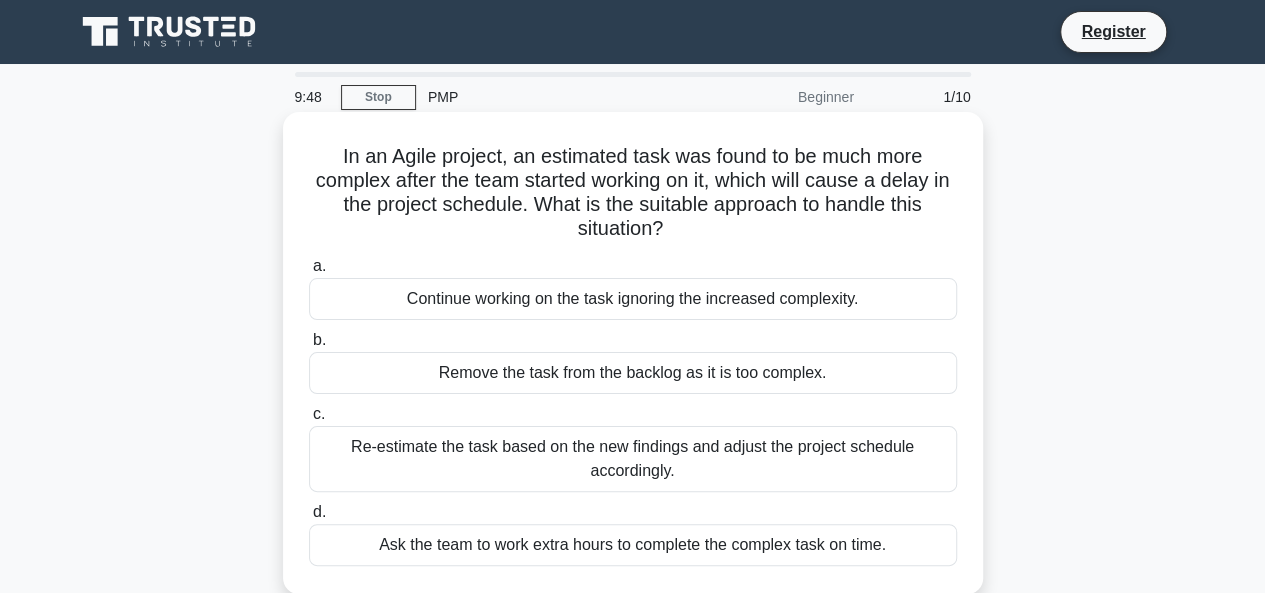drag, startPoint x: 317, startPoint y: 185, endPoint x: 916, endPoint y: 229, distance: 600.61383 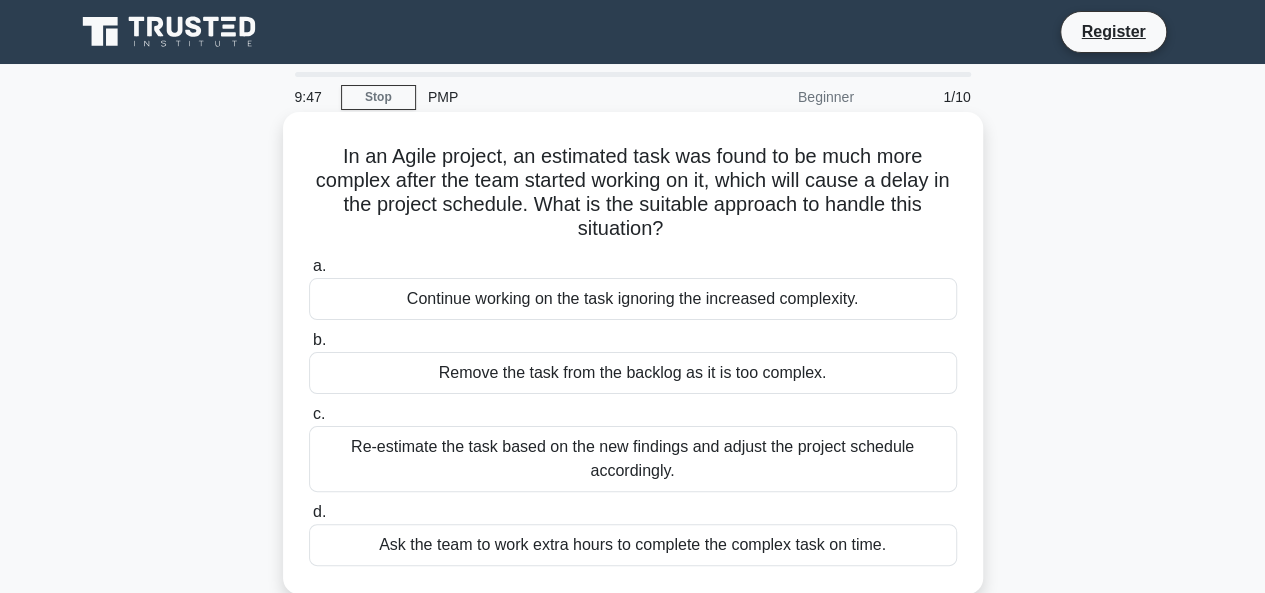 click on "In an Agile project, an estimated task was found to be much more complex after the team started working on it, which will cause a delay in the project schedule. What is the suitable approach to handle this situation?
.spinner_0XTQ{transform-origin:center;animation:spinner_y6GP .75s linear infinite}@keyframes spinner_y6GP{100%{transform:rotate(360deg)}}" at bounding box center [633, 193] 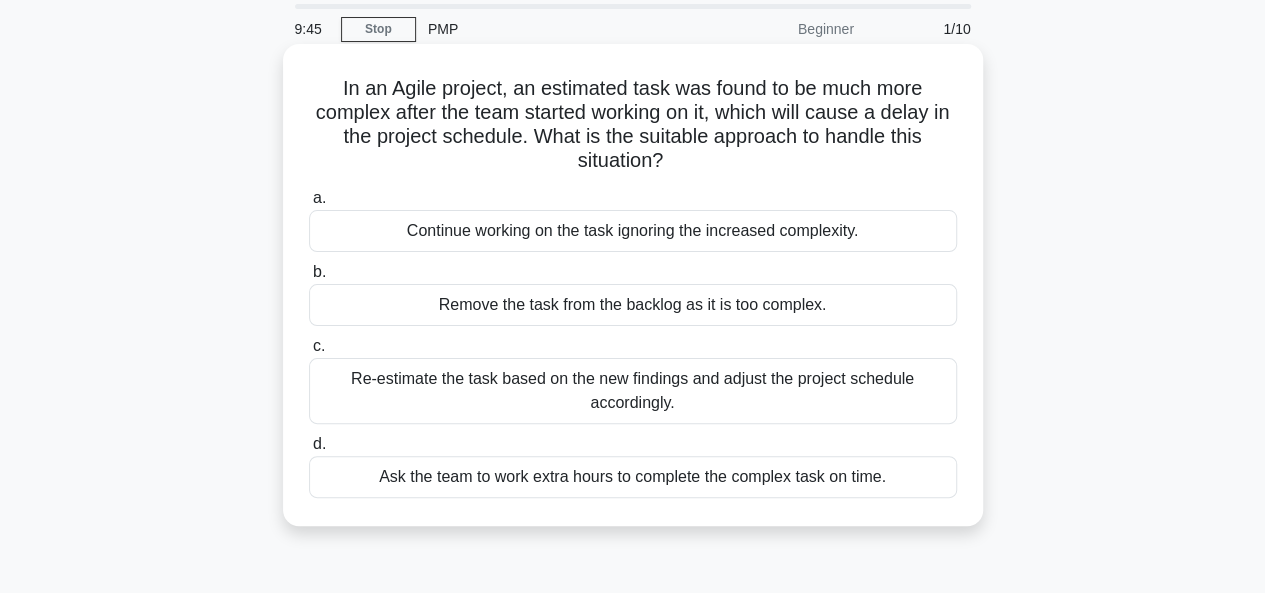 scroll, scrollTop: 100, scrollLeft: 0, axis: vertical 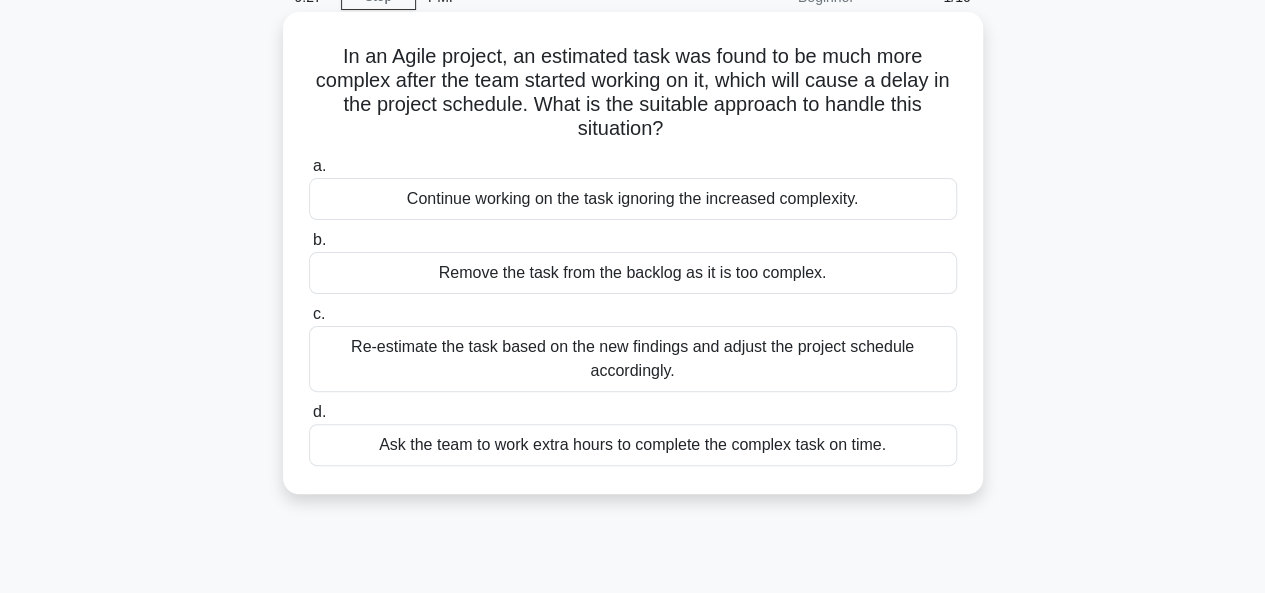 drag, startPoint x: 349, startPoint y: 351, endPoint x: 682, endPoint y: 349, distance: 333.006 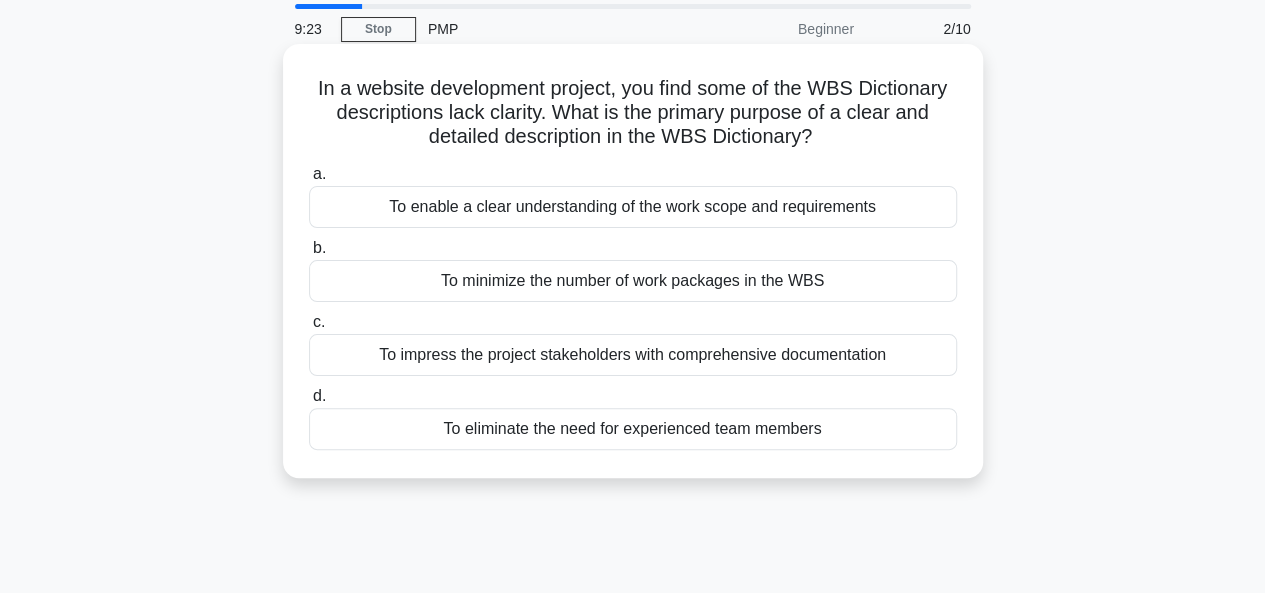 scroll, scrollTop: 100, scrollLeft: 0, axis: vertical 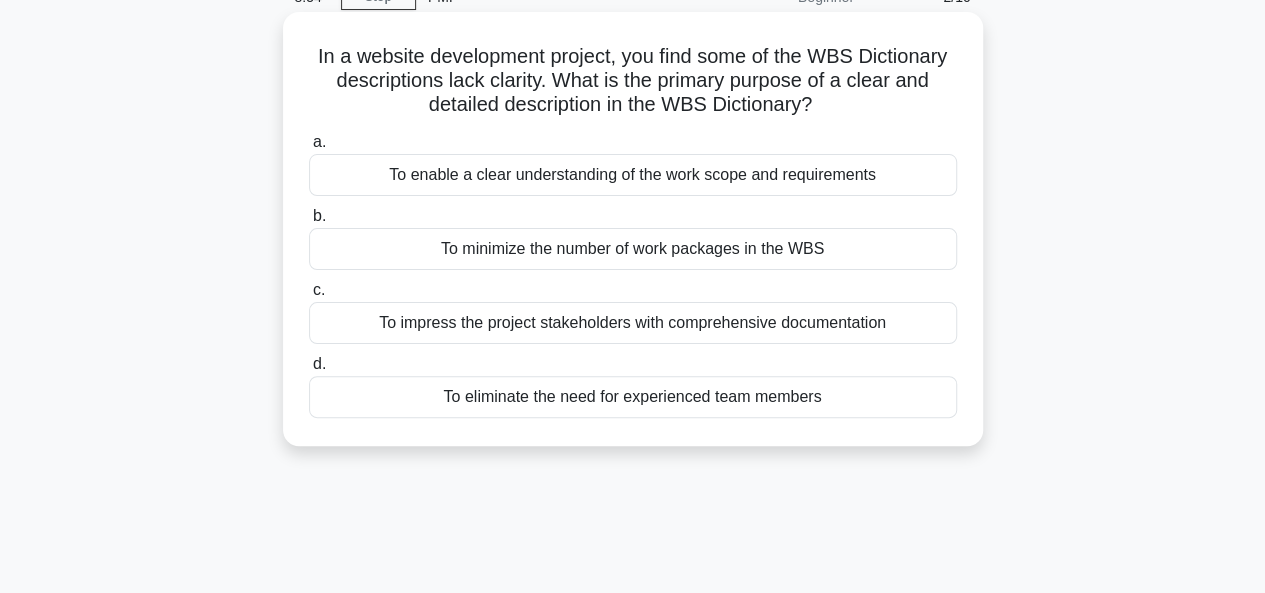 click on "To enable a clear understanding of the work scope and requirements" at bounding box center (633, 175) 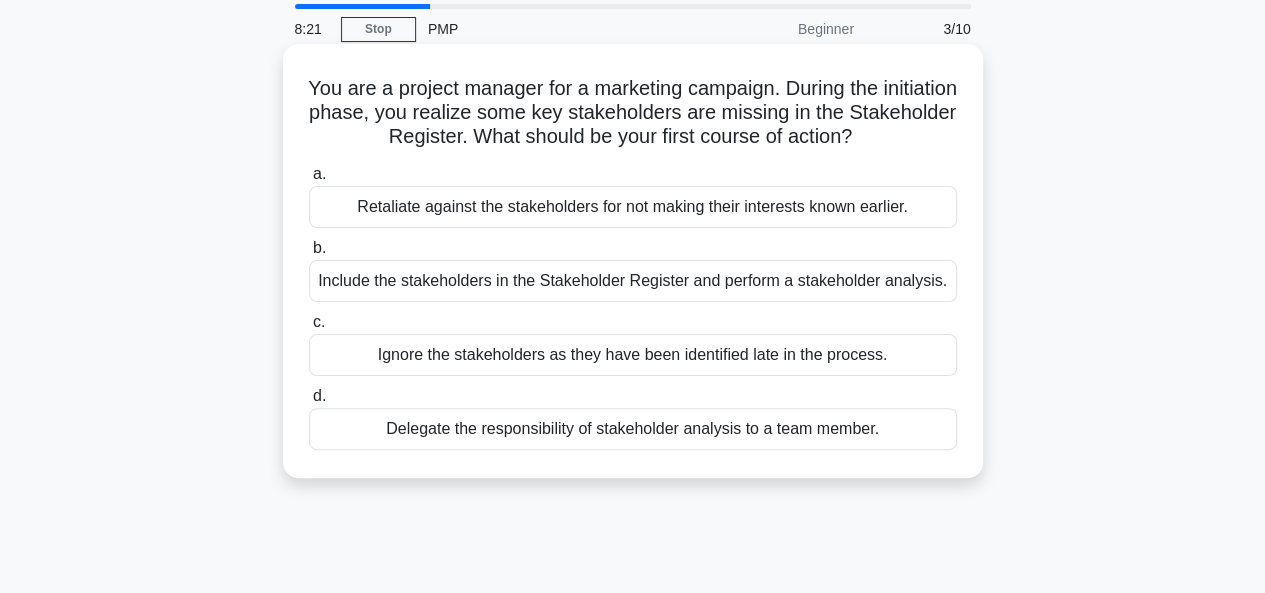 scroll, scrollTop: 100, scrollLeft: 0, axis: vertical 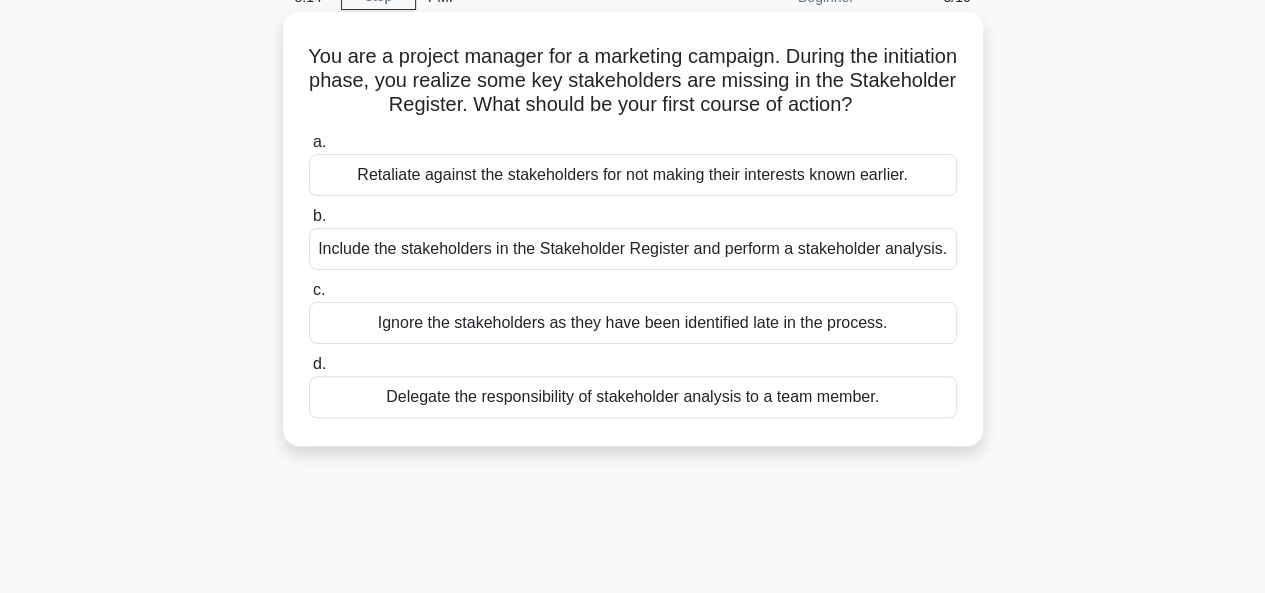 click on "Include the stakeholders in the Stakeholder Register and perform a stakeholder analysis." at bounding box center (633, 249) 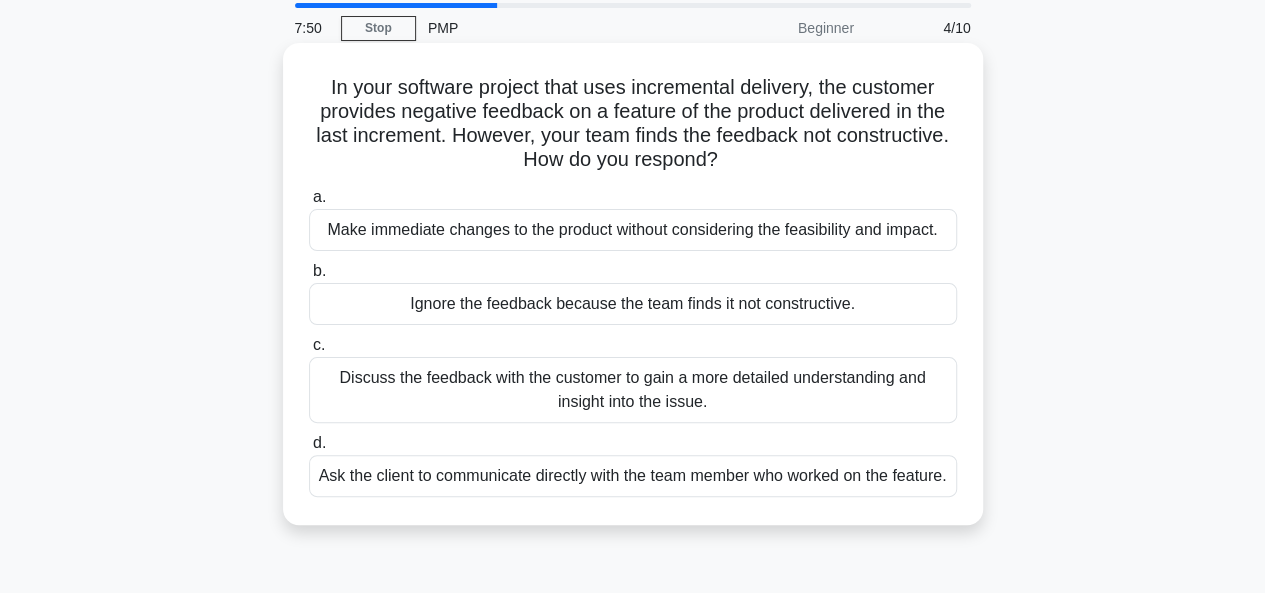 scroll, scrollTop: 100, scrollLeft: 0, axis: vertical 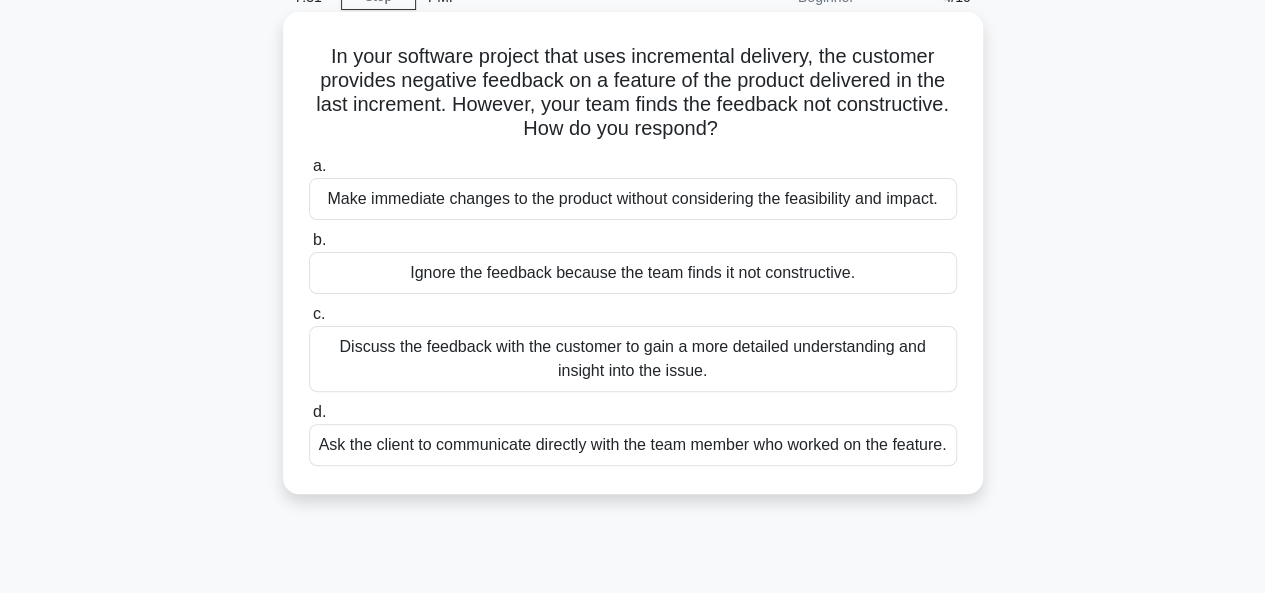 click on "Discuss the feedback with the customer to gain a more detailed understanding and insight into the issue." at bounding box center [633, 359] 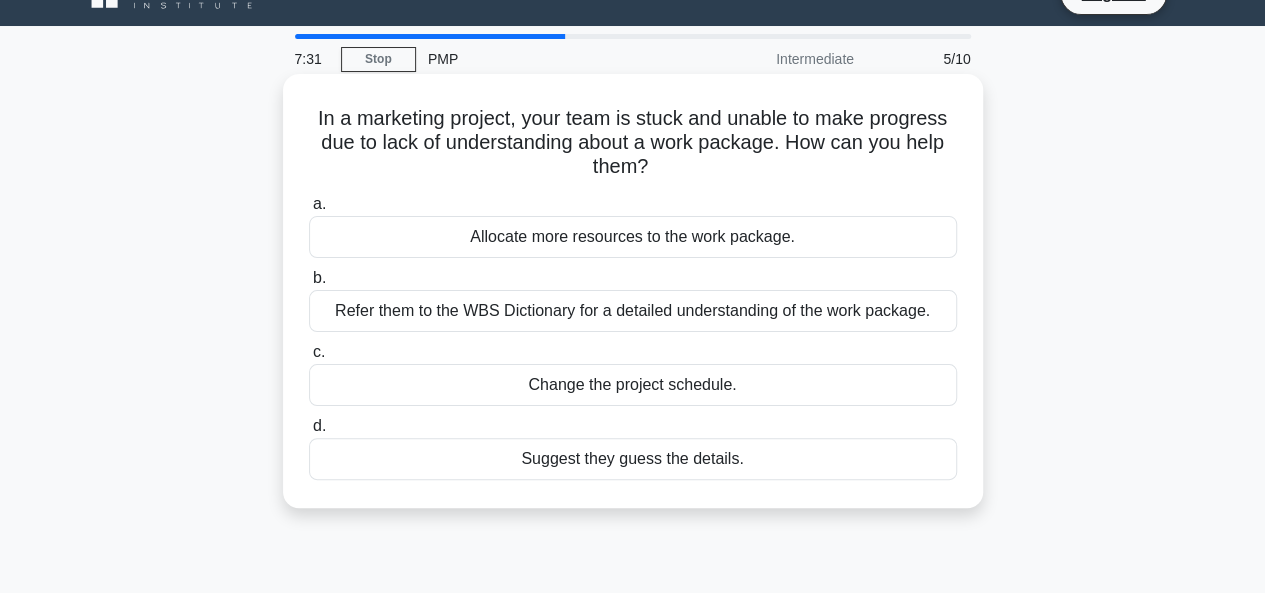 scroll, scrollTop: 0, scrollLeft: 0, axis: both 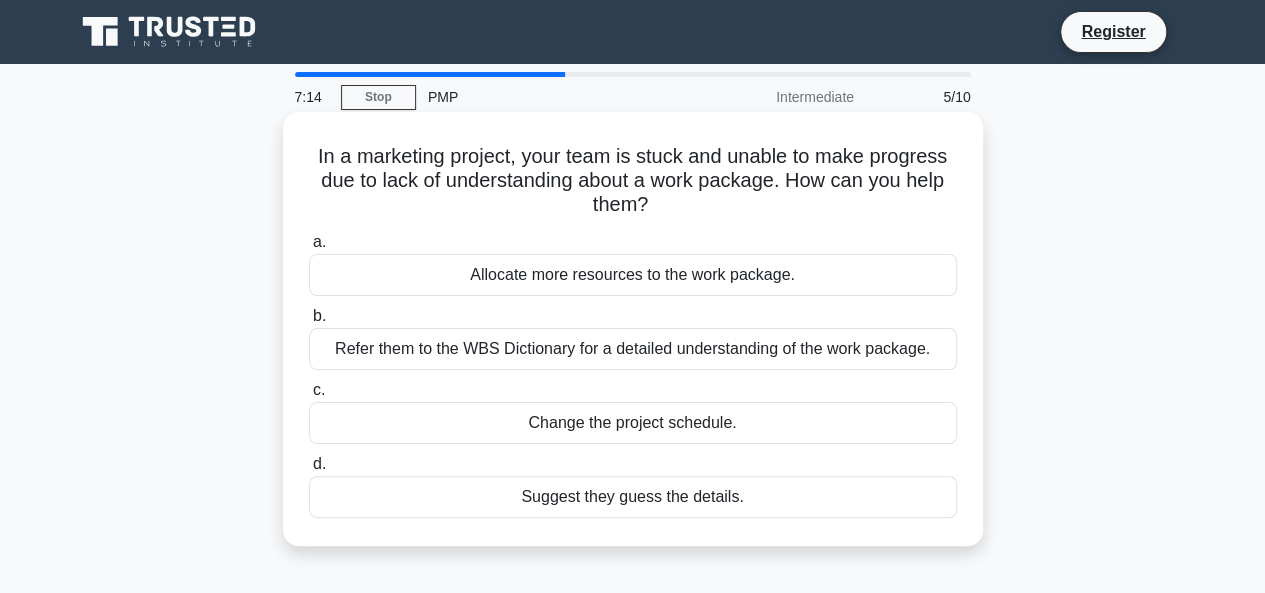 click on "Refer them to the WBS Dictionary for a detailed understanding of the work package." at bounding box center [633, 349] 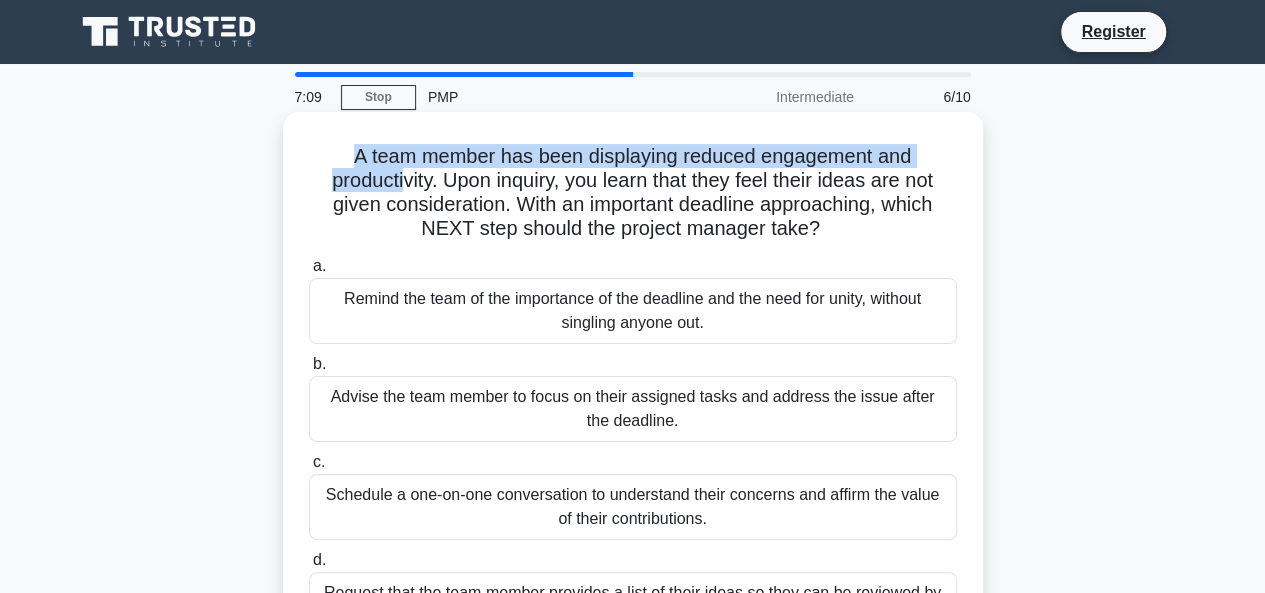 drag, startPoint x: 344, startPoint y: 165, endPoint x: 397, endPoint y: 171, distance: 53.338543 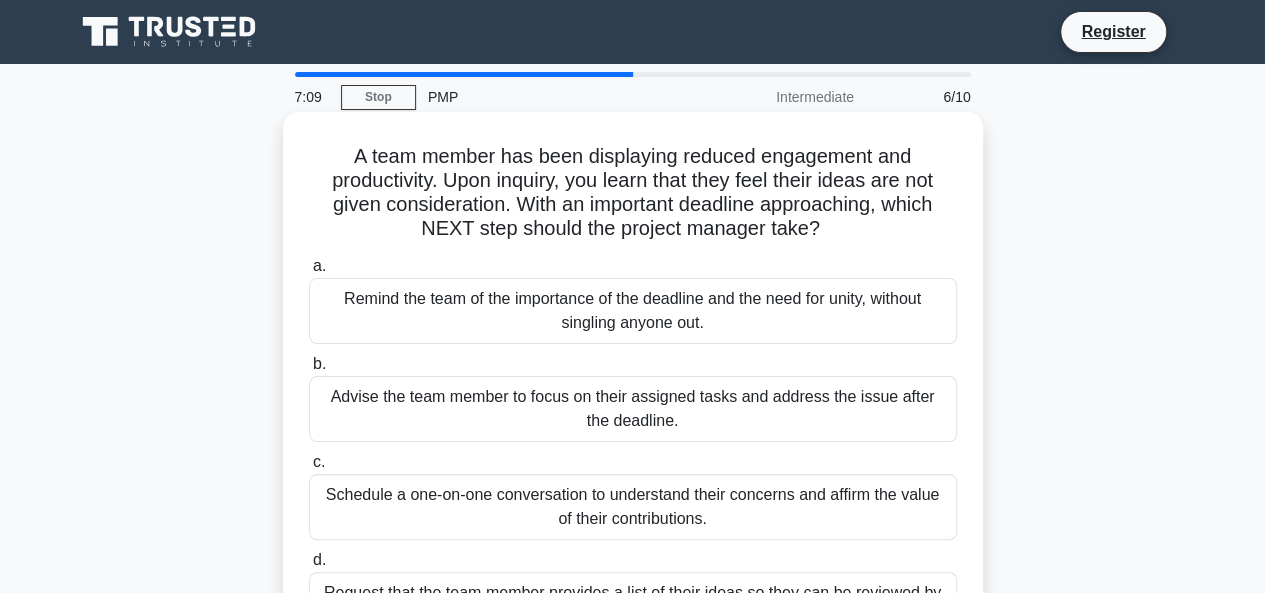 click on "A team member has been displaying reduced engagement and productivity. Upon inquiry, you learn that they feel their ideas are not given consideration. With an important deadline approaching, which NEXT step should the project manager take?
.spinner_0XTQ{transform-origin:center;animation:spinner_y6GP .75s linear infinite}@keyframes spinner_y6GP{100%{transform:rotate(360deg)}}" at bounding box center [633, 193] 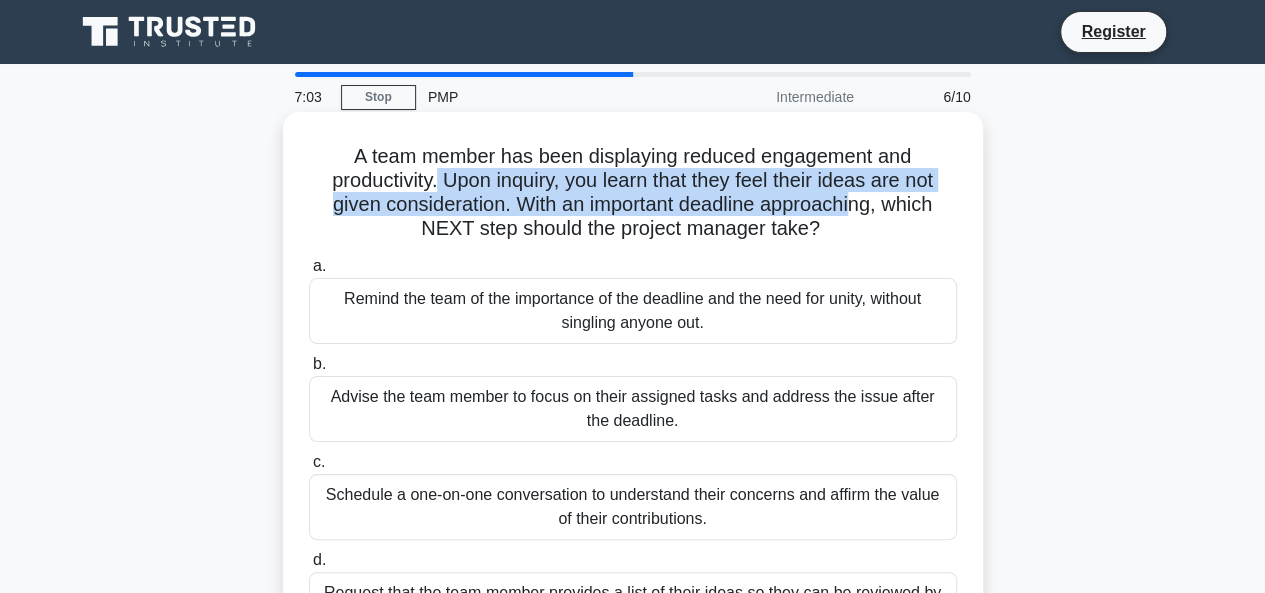 drag, startPoint x: 432, startPoint y: 177, endPoint x: 855, endPoint y: 206, distance: 423.99292 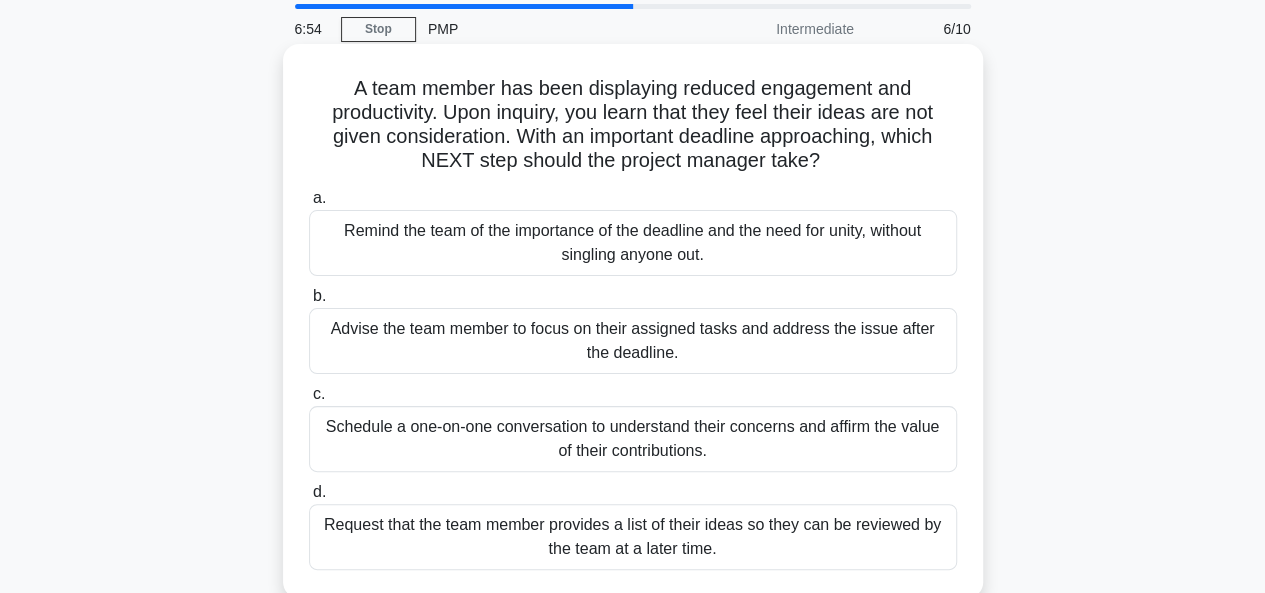 scroll, scrollTop: 100, scrollLeft: 0, axis: vertical 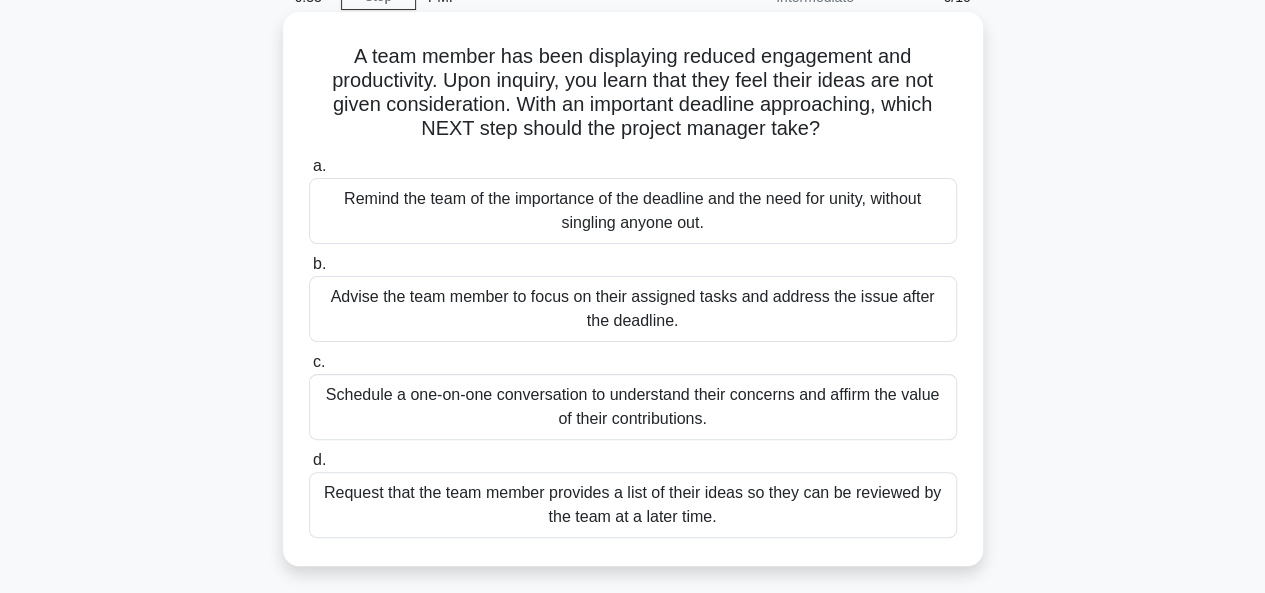click on "Schedule a one-on-one conversation to understand their concerns and affirm the value of their contributions." at bounding box center (633, 407) 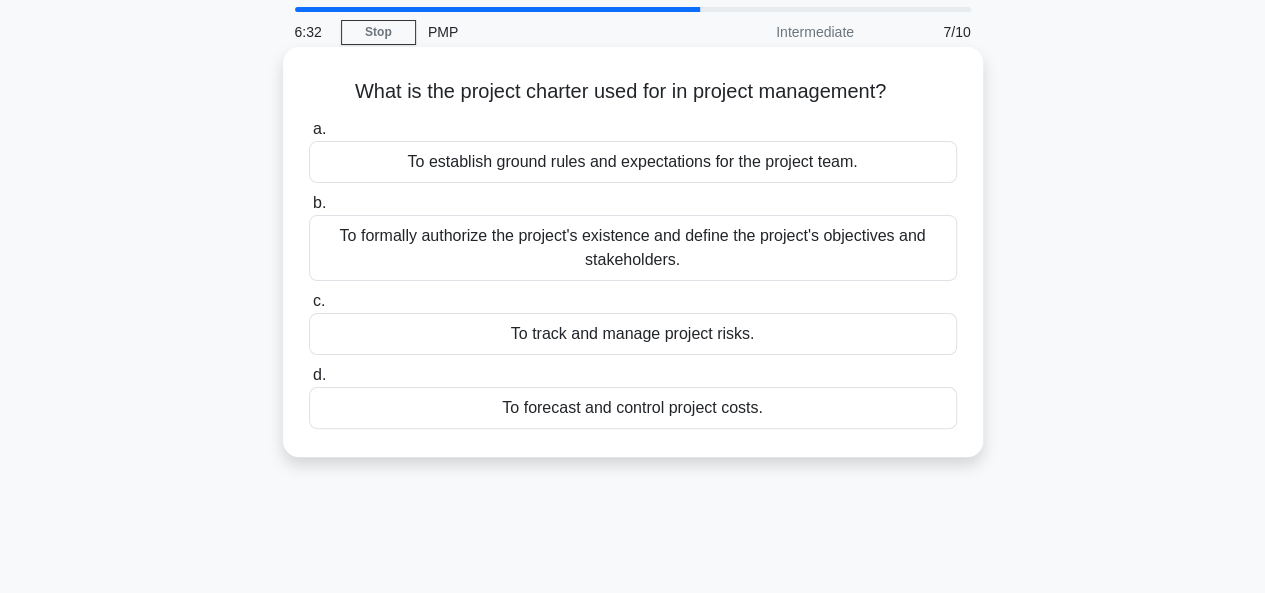 scroll, scrollTop: 0, scrollLeft: 0, axis: both 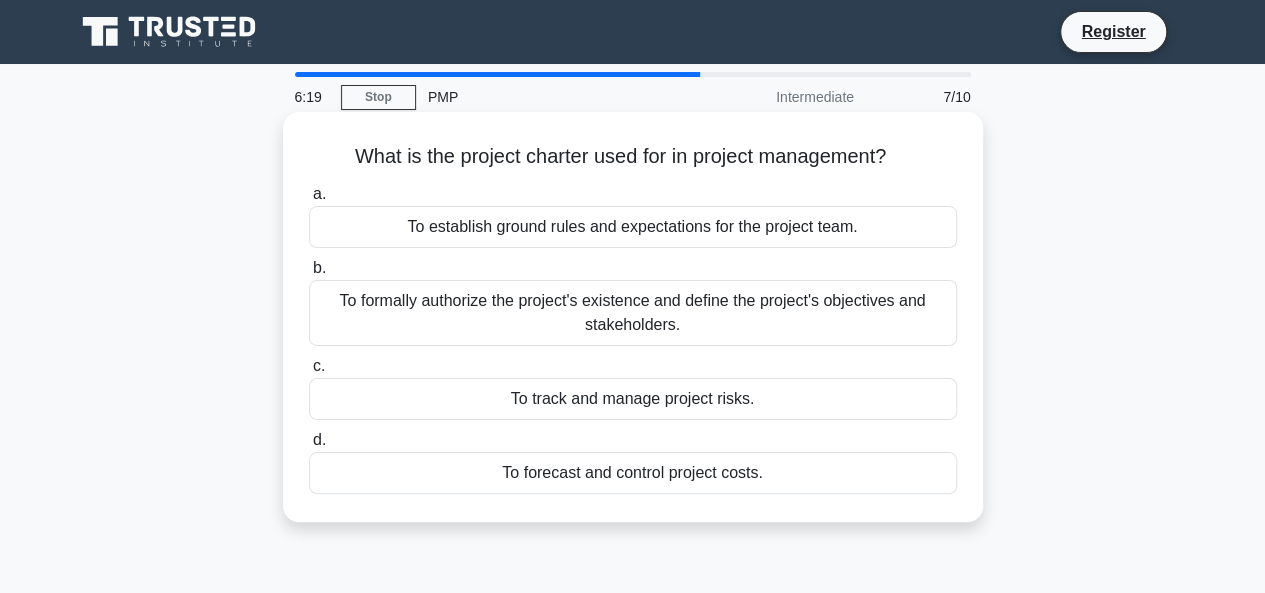 click on "To formally authorize the project's existence and define the project's objectives and stakeholders." at bounding box center (633, 313) 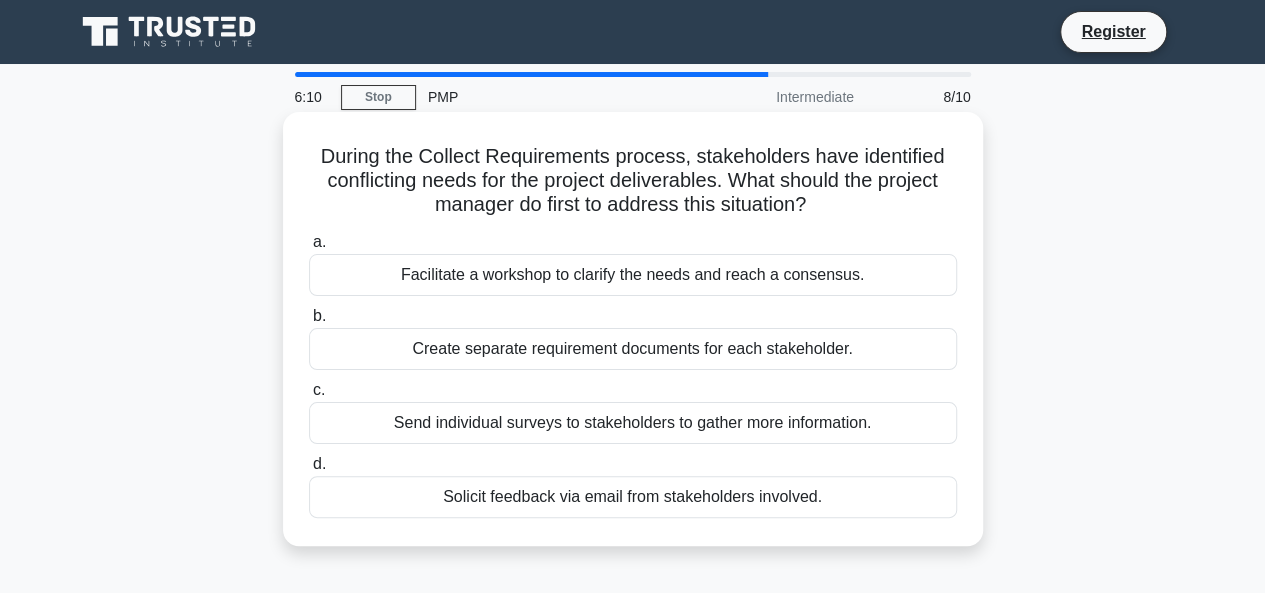 drag, startPoint x: 316, startPoint y: 155, endPoint x: 902, endPoint y: 204, distance: 588.04504 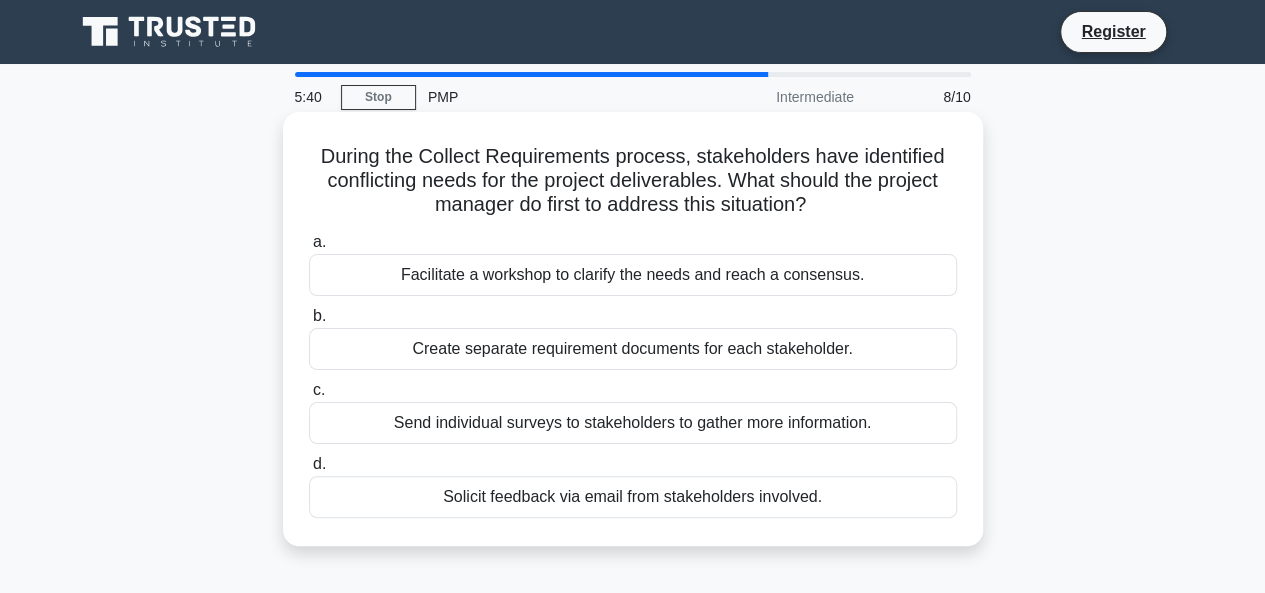 click on "Facilitate a workshop to clarify the needs and reach a consensus." at bounding box center (633, 275) 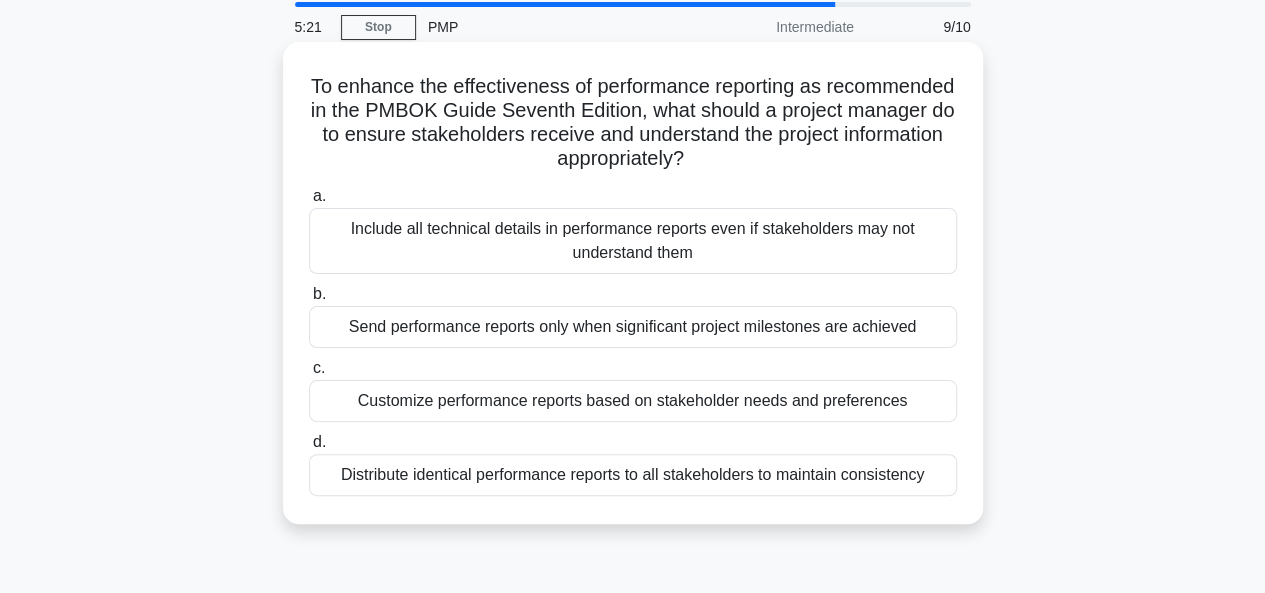 scroll, scrollTop: 100, scrollLeft: 0, axis: vertical 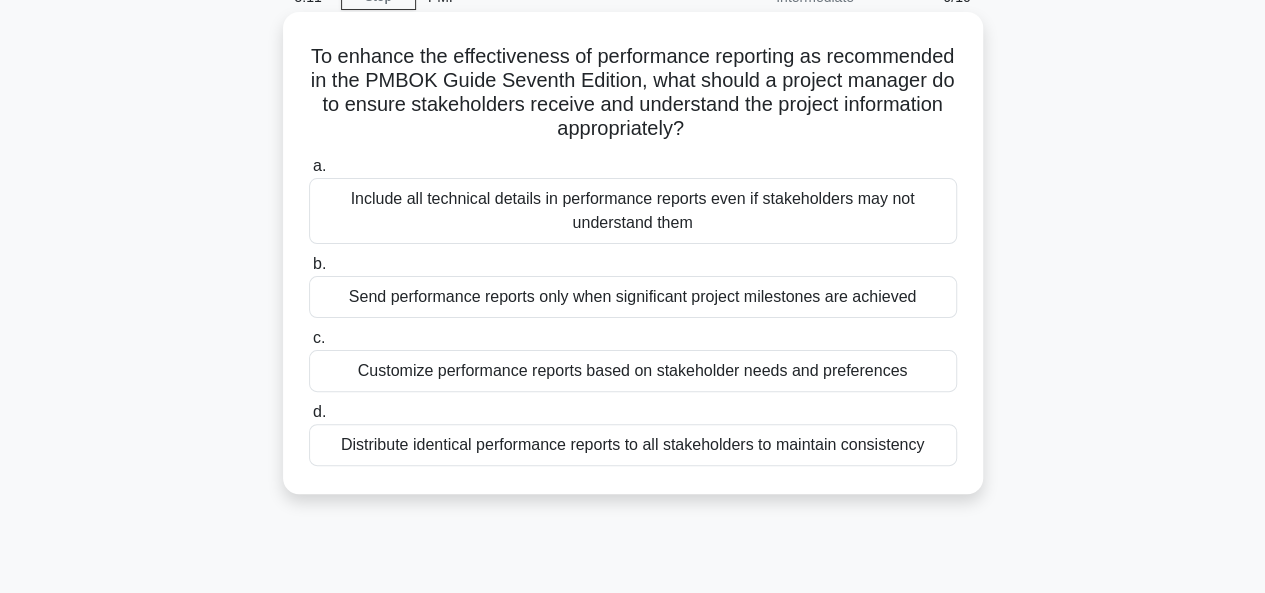 click on "Customize performance reports based on stakeholder needs and preferences" at bounding box center (633, 371) 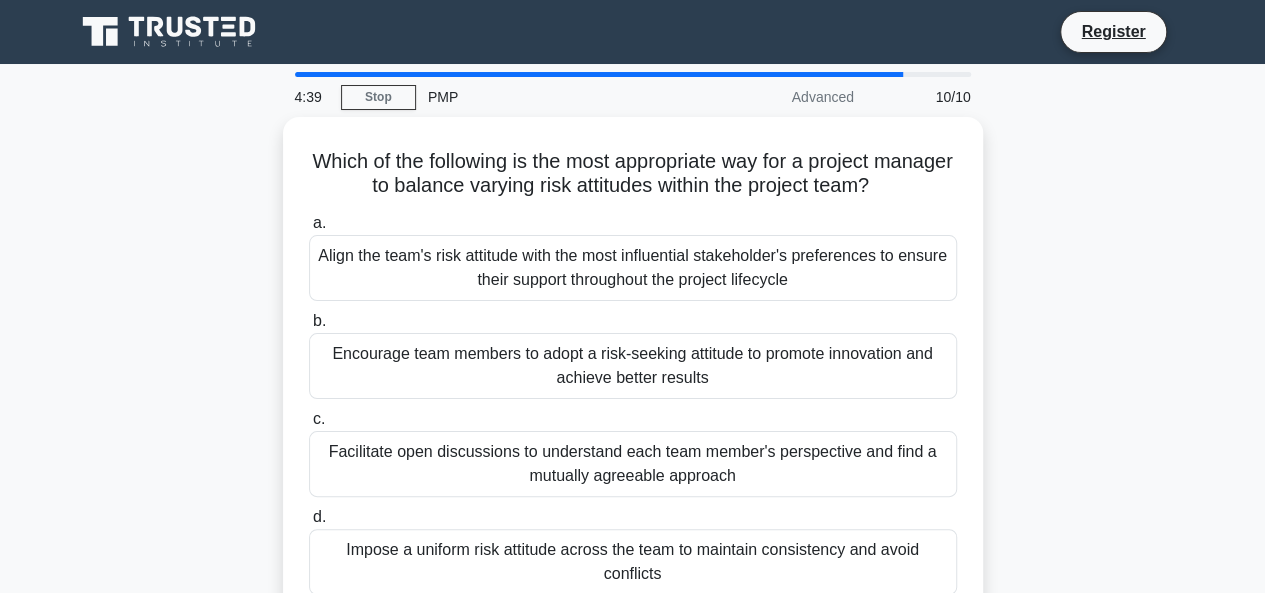 scroll, scrollTop: 100, scrollLeft: 0, axis: vertical 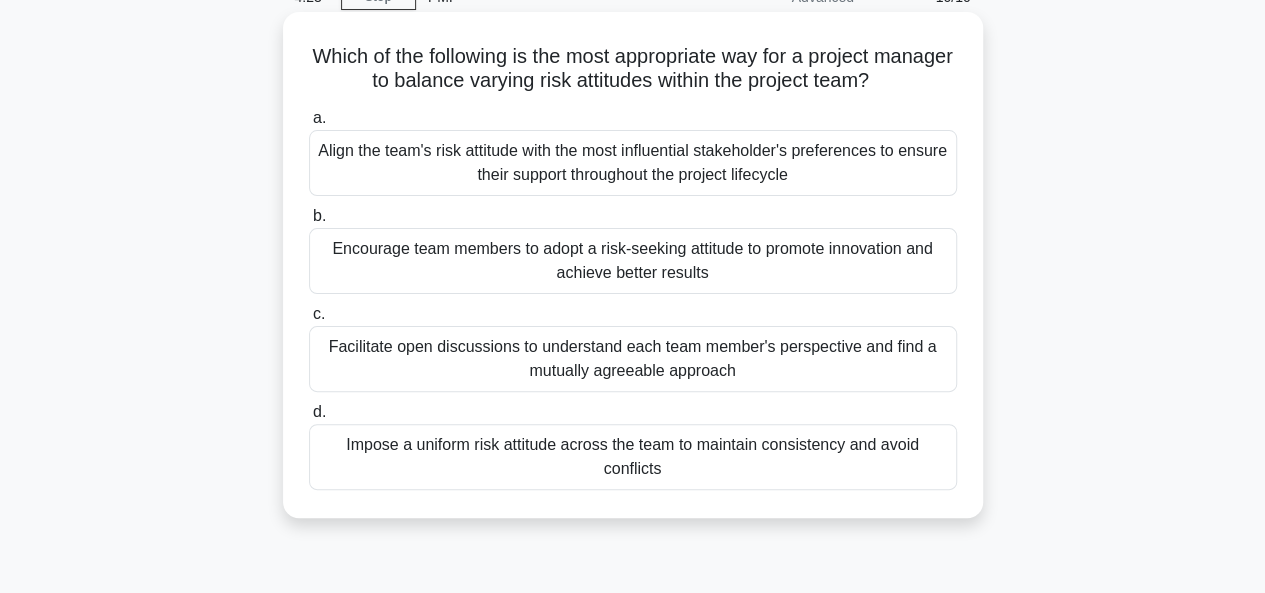 click on "Facilitate open discussions to understand each team member's perspective and find a mutually agreeable approach" at bounding box center (633, 359) 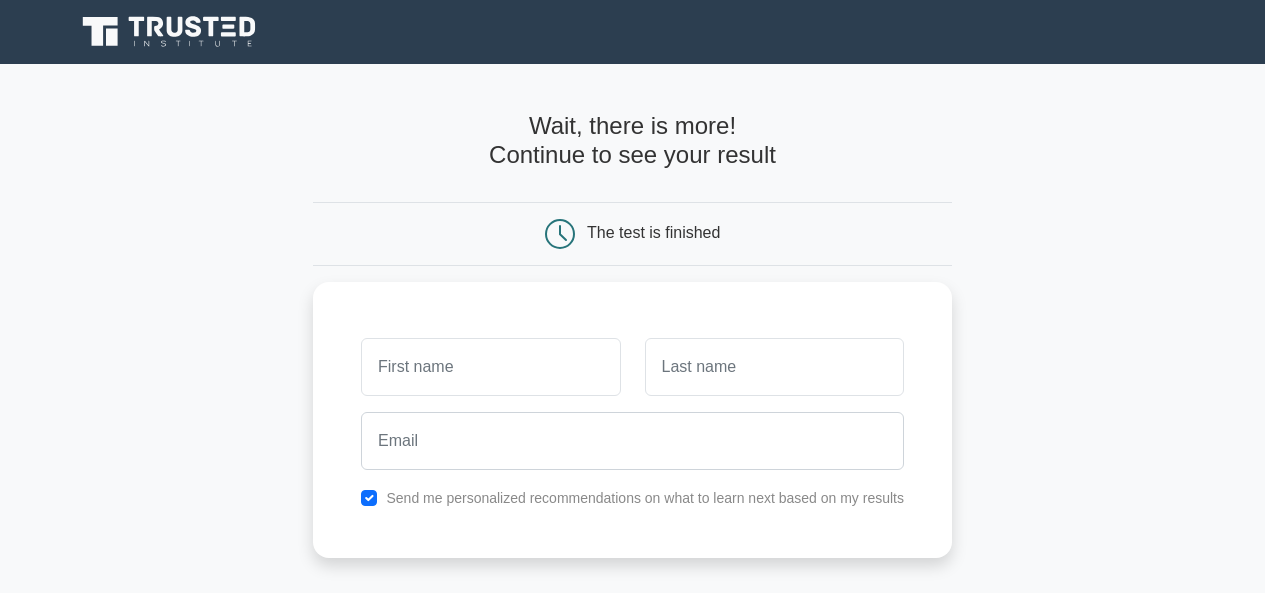 scroll, scrollTop: 0, scrollLeft: 0, axis: both 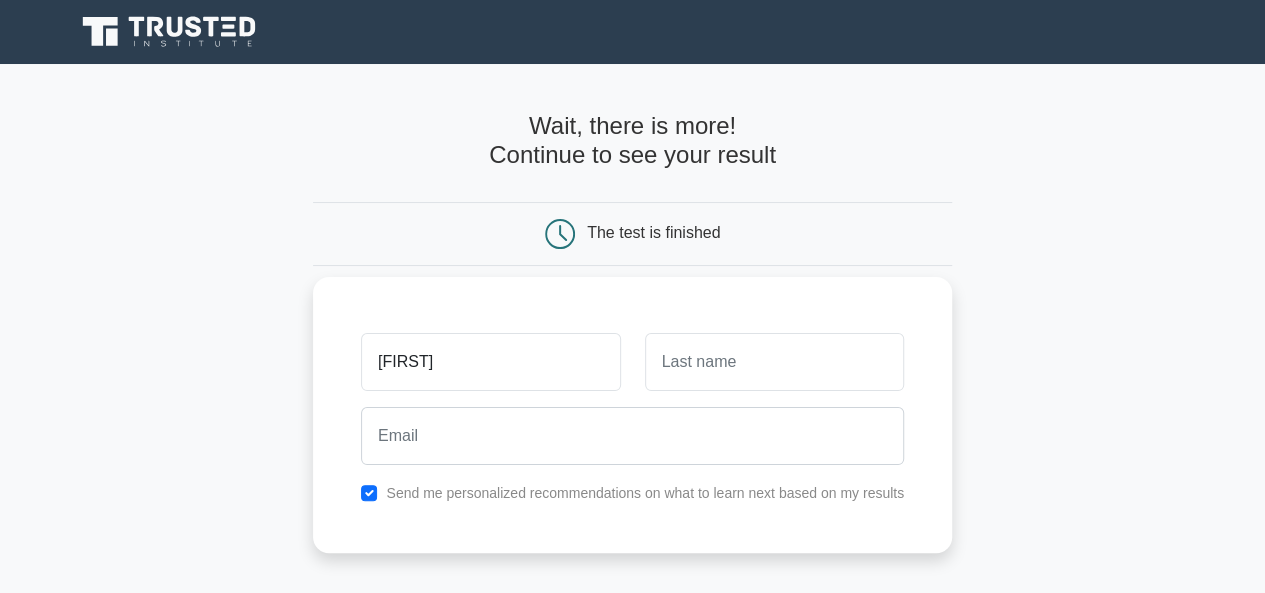 type on "Ilir" 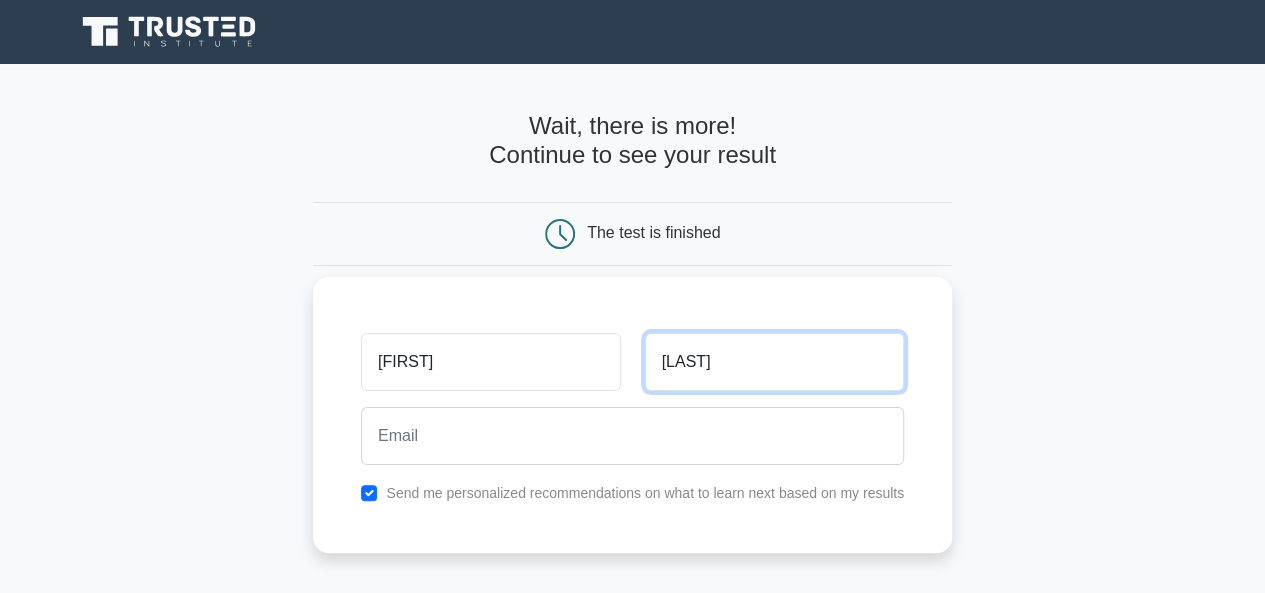 type on "Ferizaj" 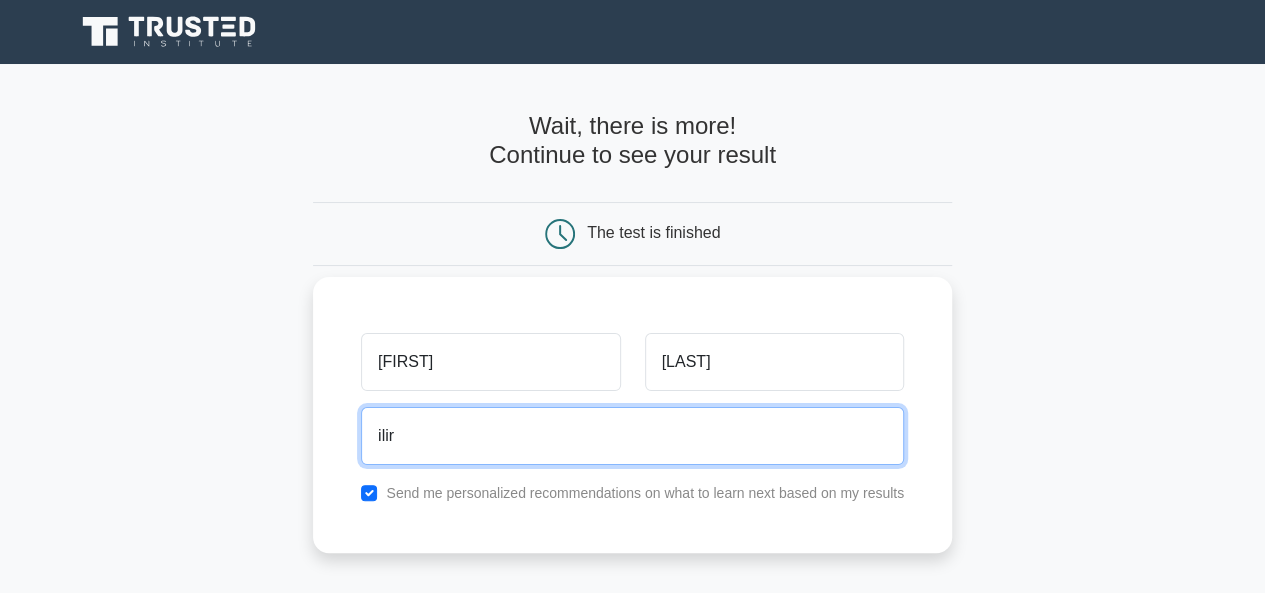 type on "ilir.ferizaj@gmail.com" 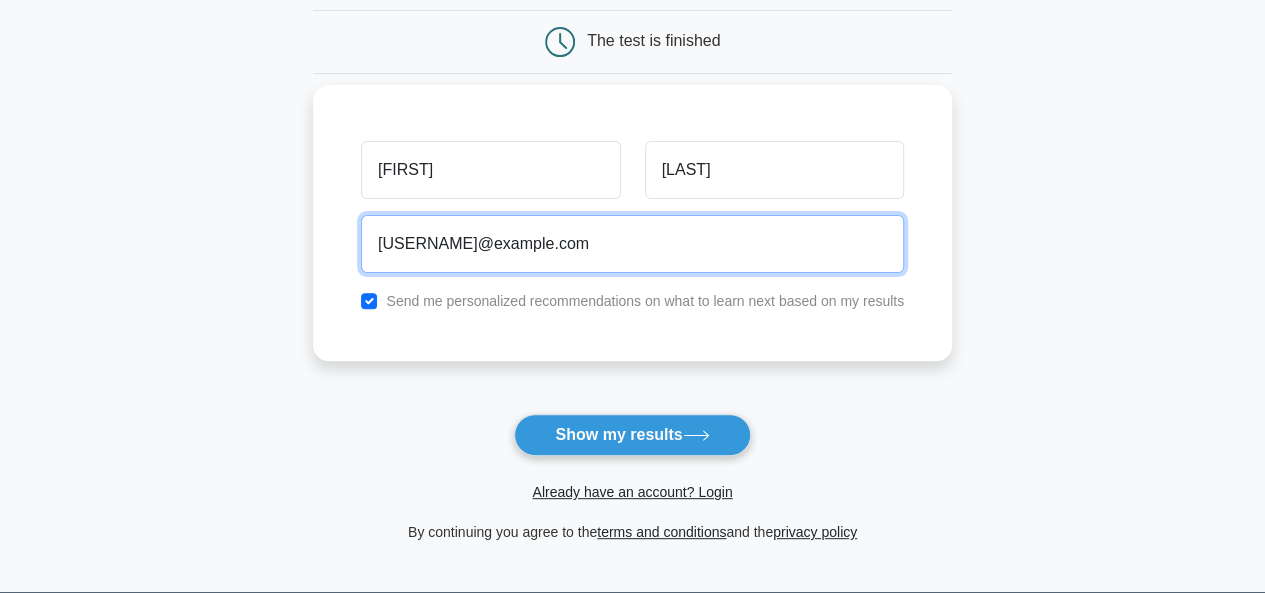 scroll, scrollTop: 200, scrollLeft: 0, axis: vertical 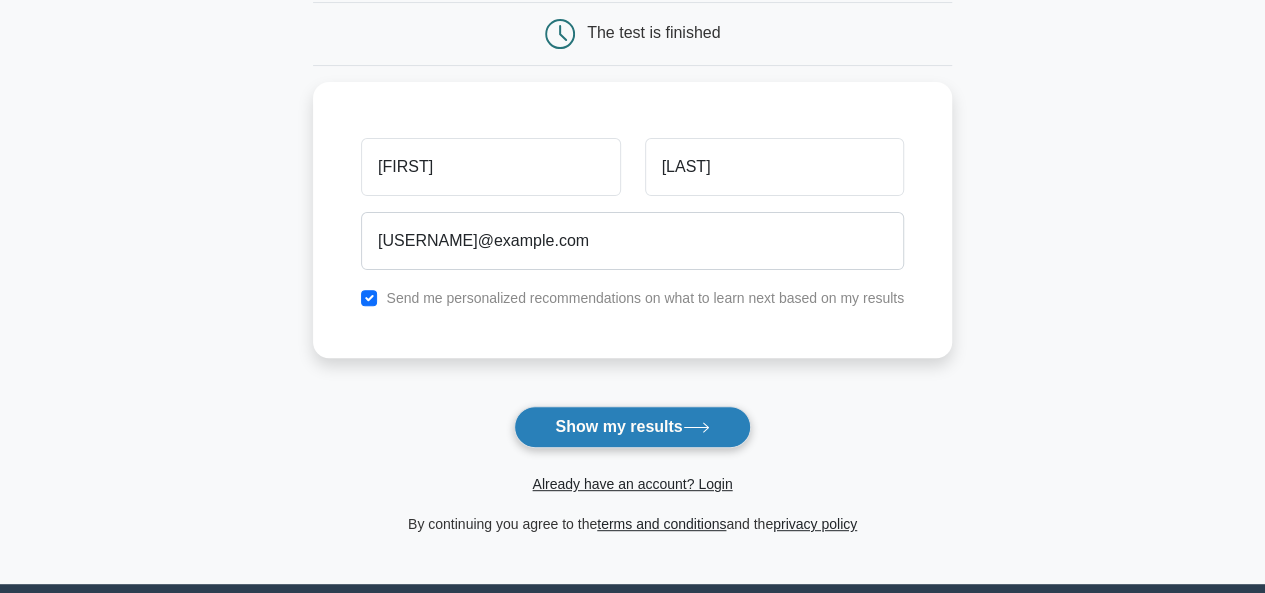 click on "Show my results" at bounding box center [632, 427] 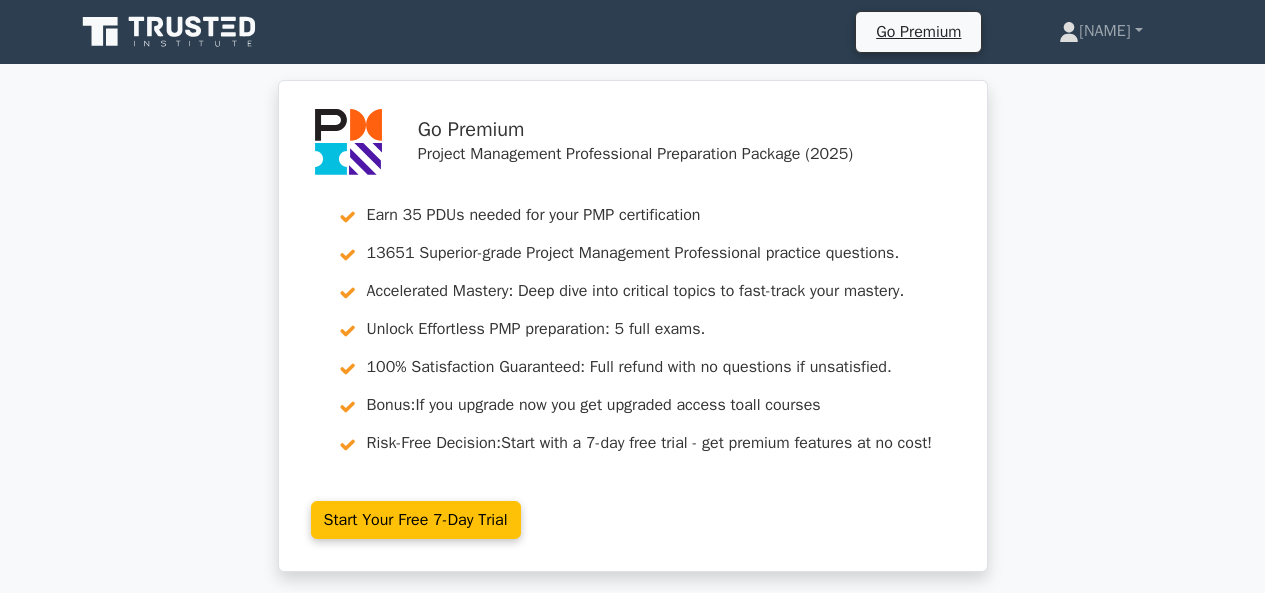scroll, scrollTop: 0, scrollLeft: 0, axis: both 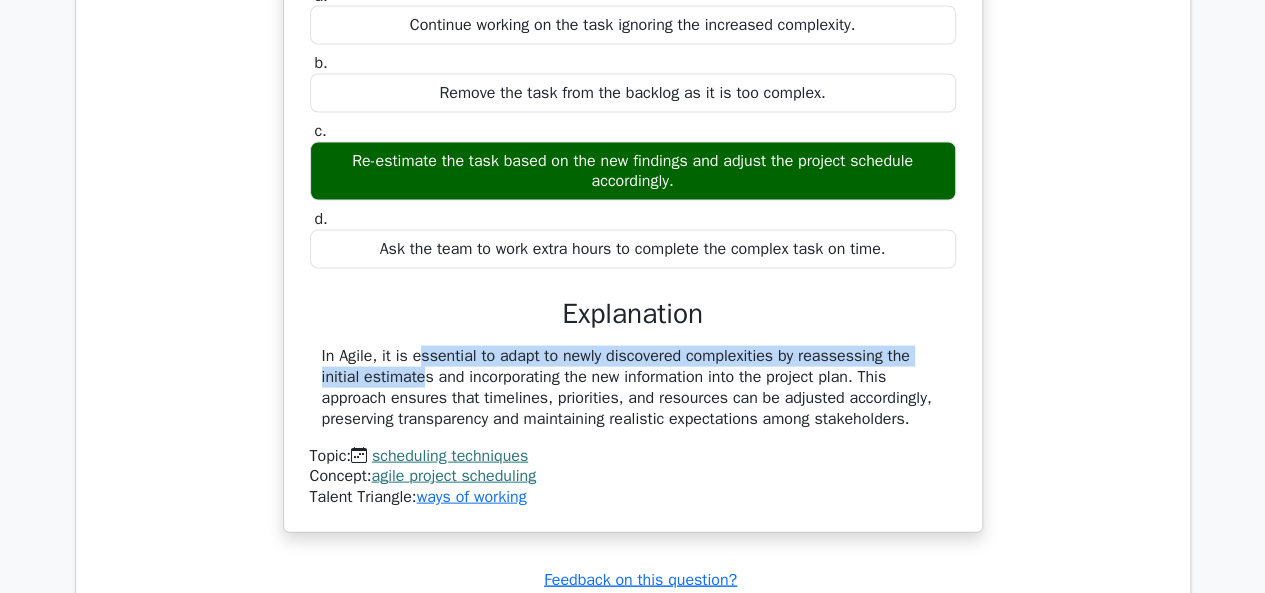 drag, startPoint x: 304, startPoint y: 353, endPoint x: 962, endPoint y: 356, distance: 658.00684 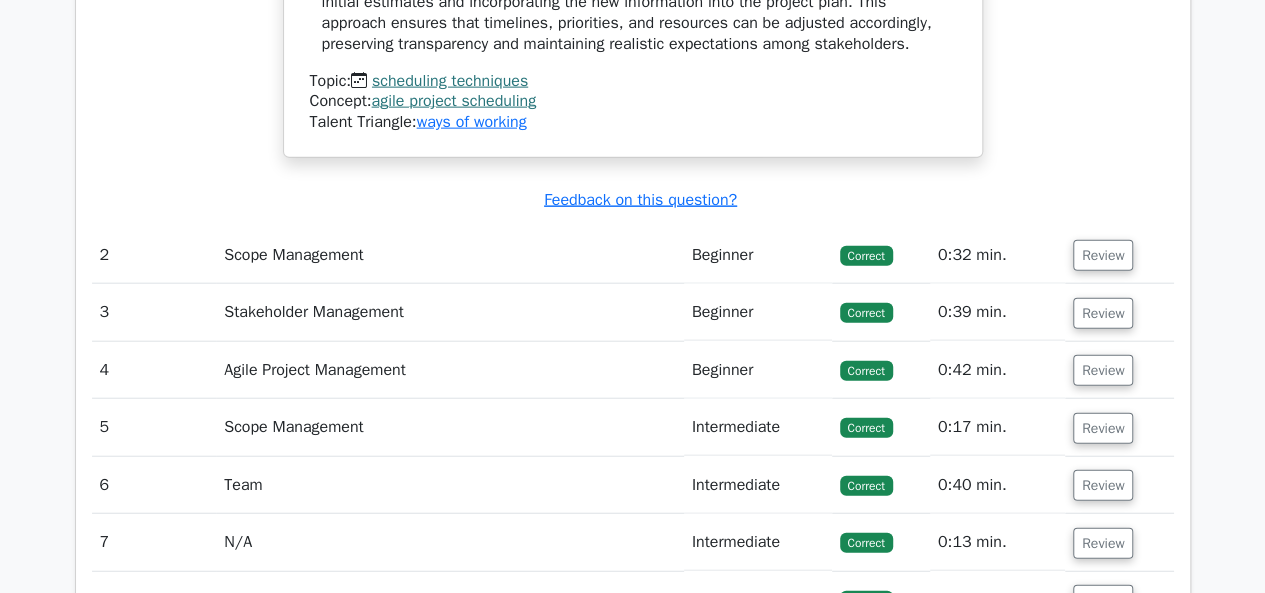 scroll, scrollTop: 2300, scrollLeft: 0, axis: vertical 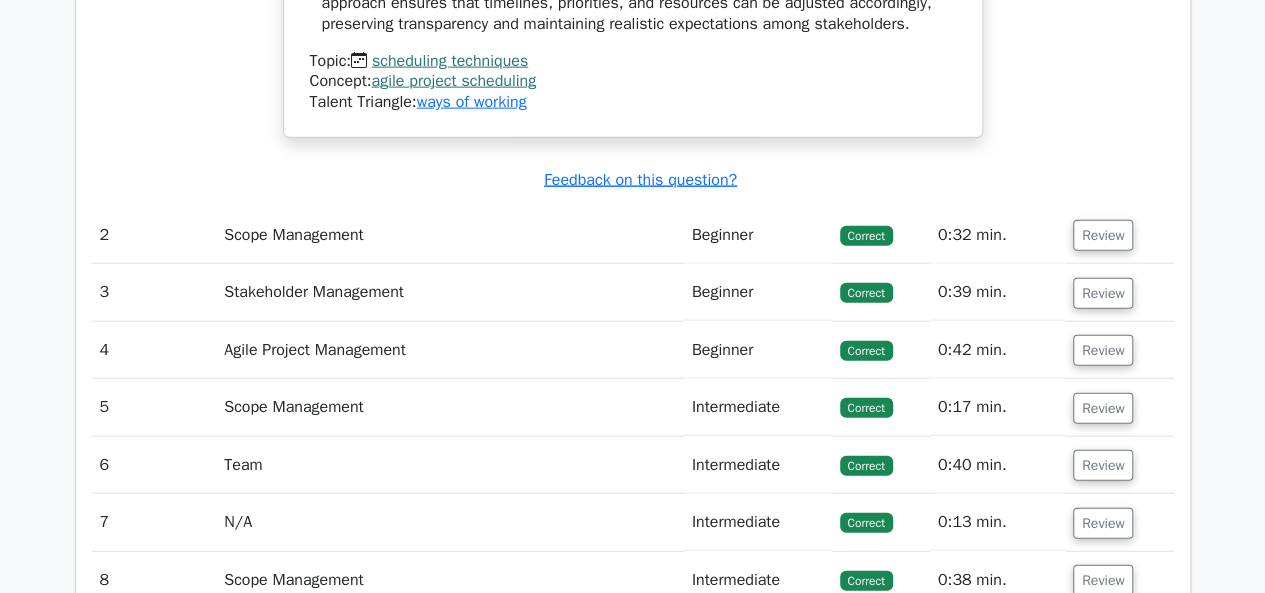 click on "Correct" at bounding box center [866, 236] 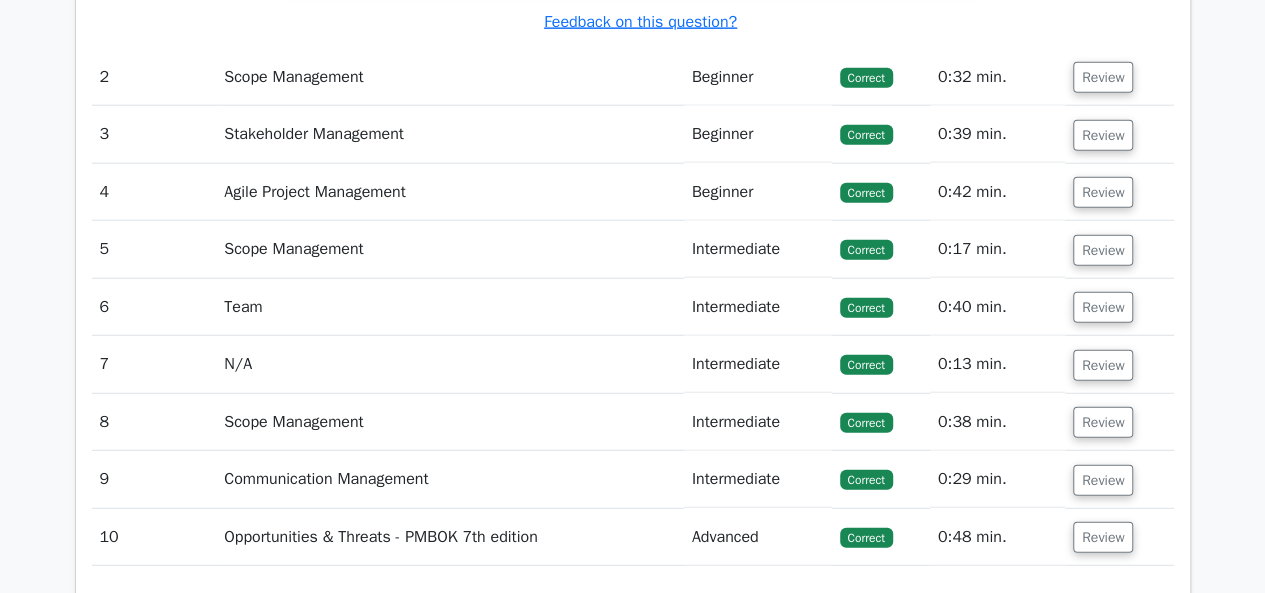 scroll, scrollTop: 2400, scrollLeft: 0, axis: vertical 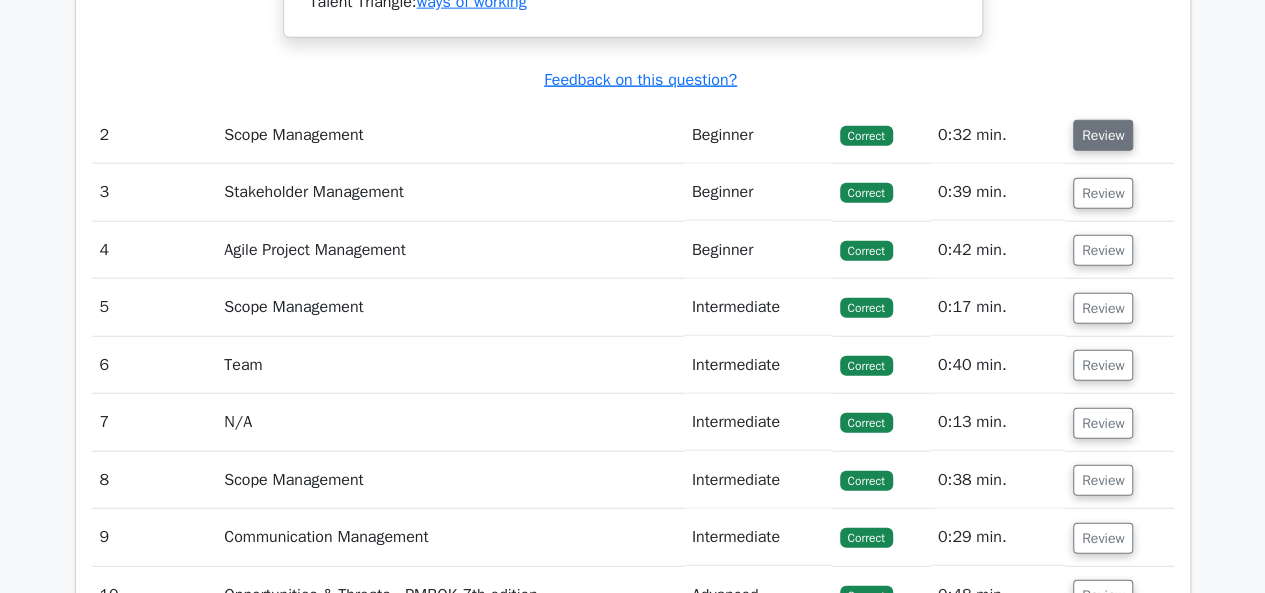 click on "Review" at bounding box center (1103, 135) 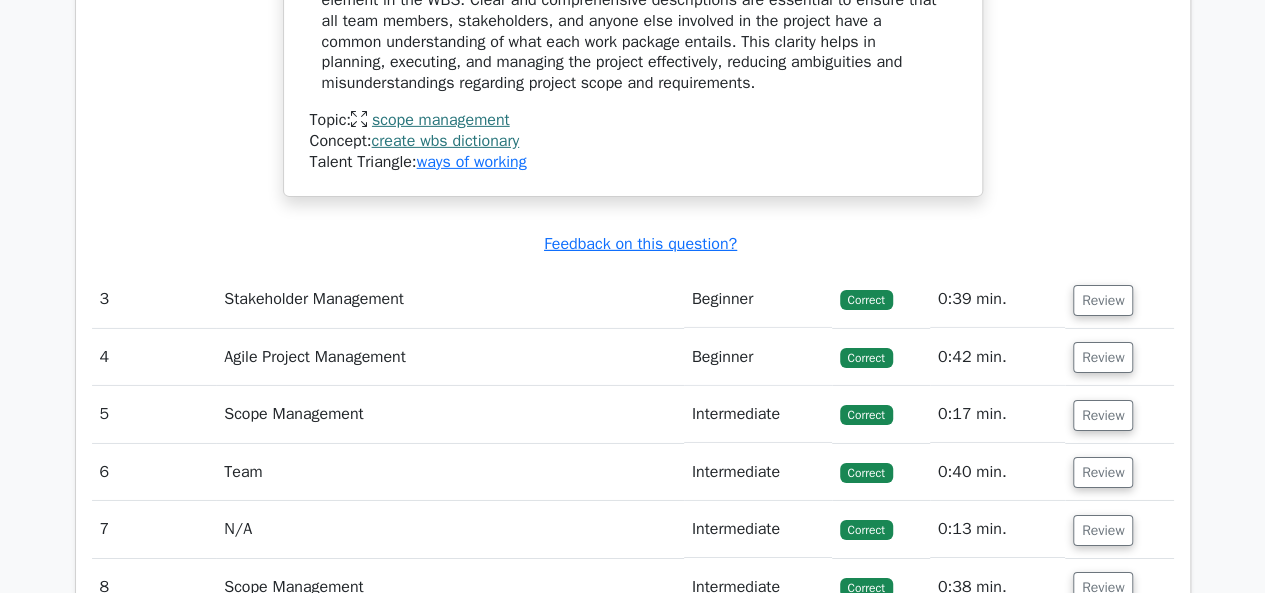 scroll, scrollTop: 3200, scrollLeft: 0, axis: vertical 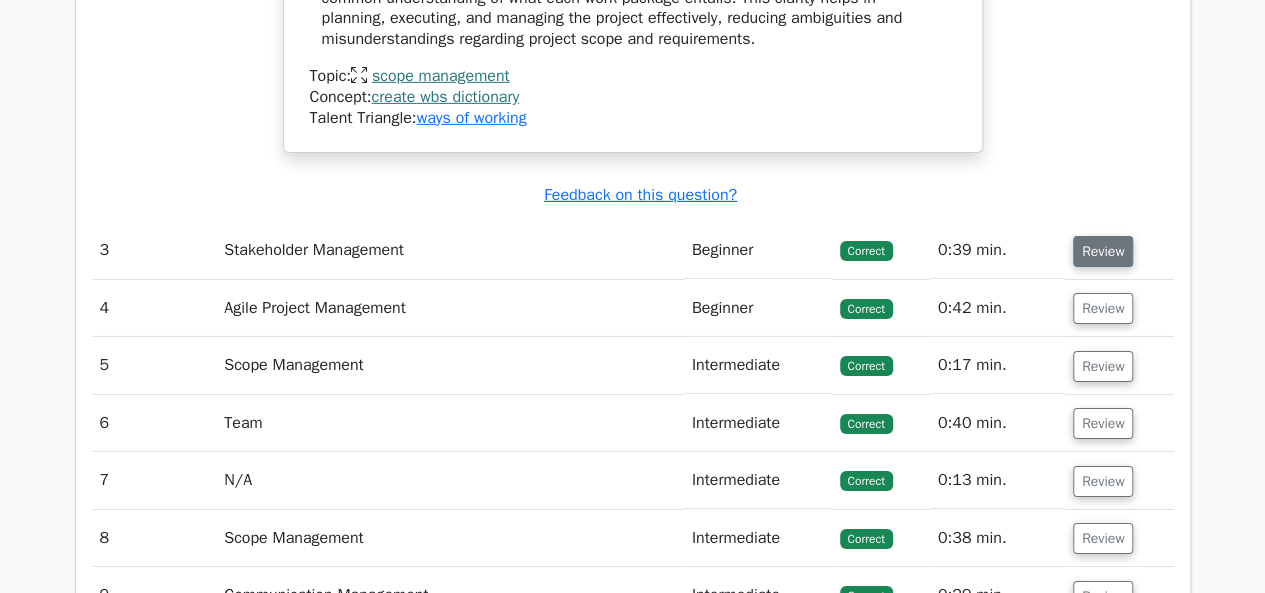 click on "Review" at bounding box center [1103, 251] 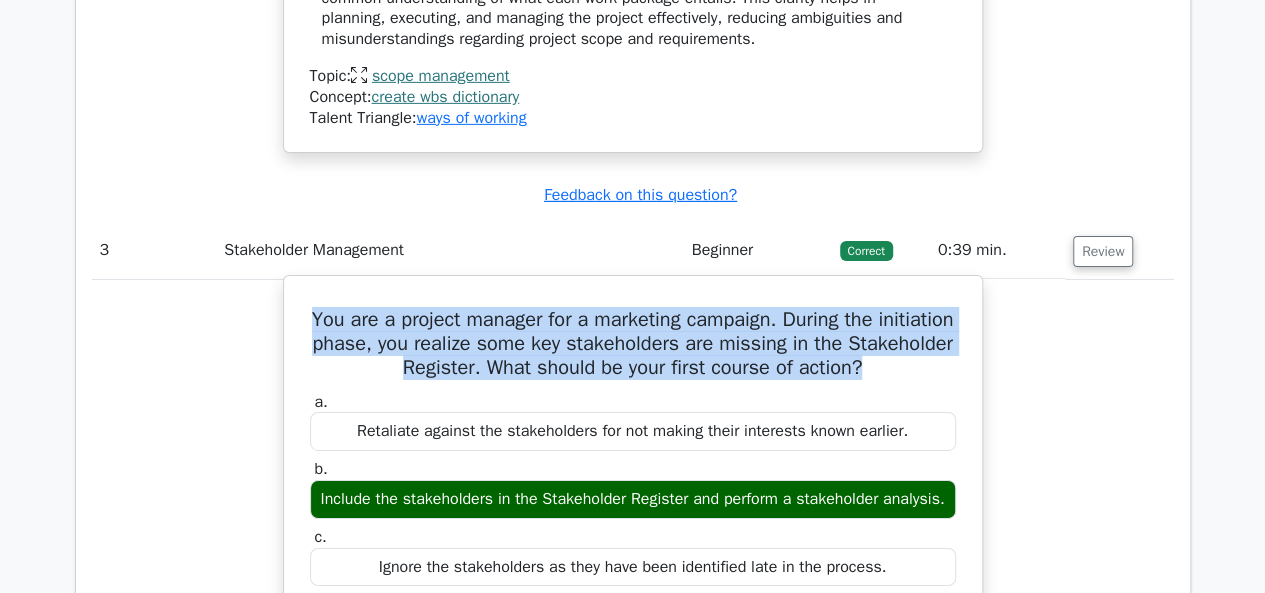 drag, startPoint x: 334, startPoint y: 328, endPoint x: 943, endPoint y: 376, distance: 610.8887 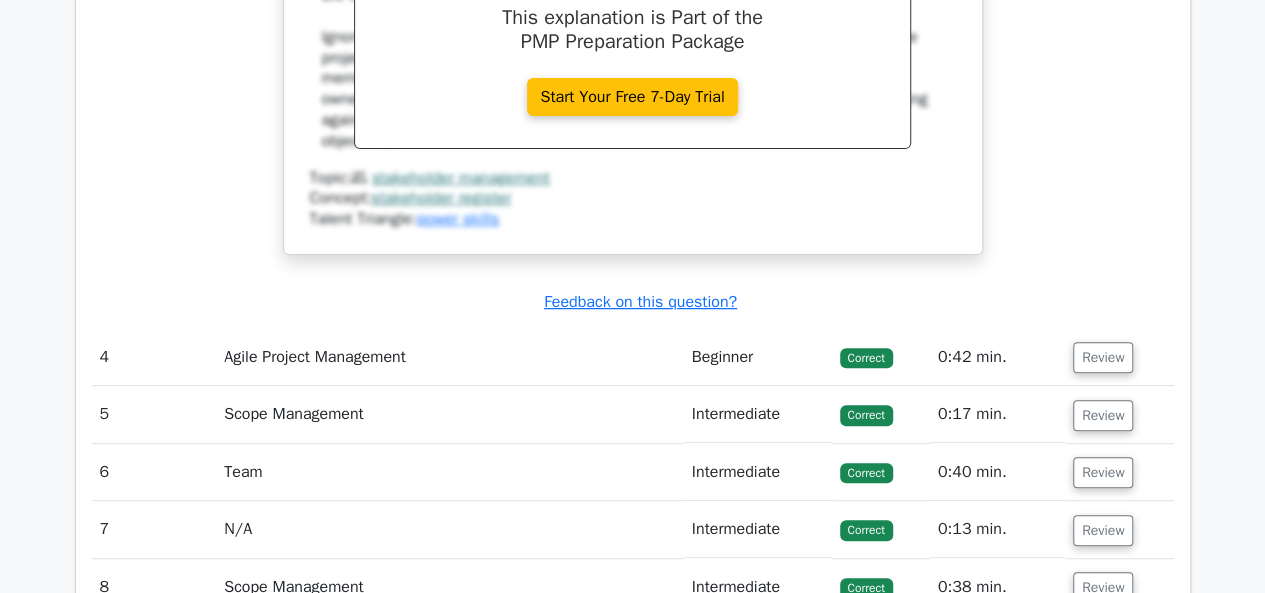 scroll, scrollTop: 4000, scrollLeft: 0, axis: vertical 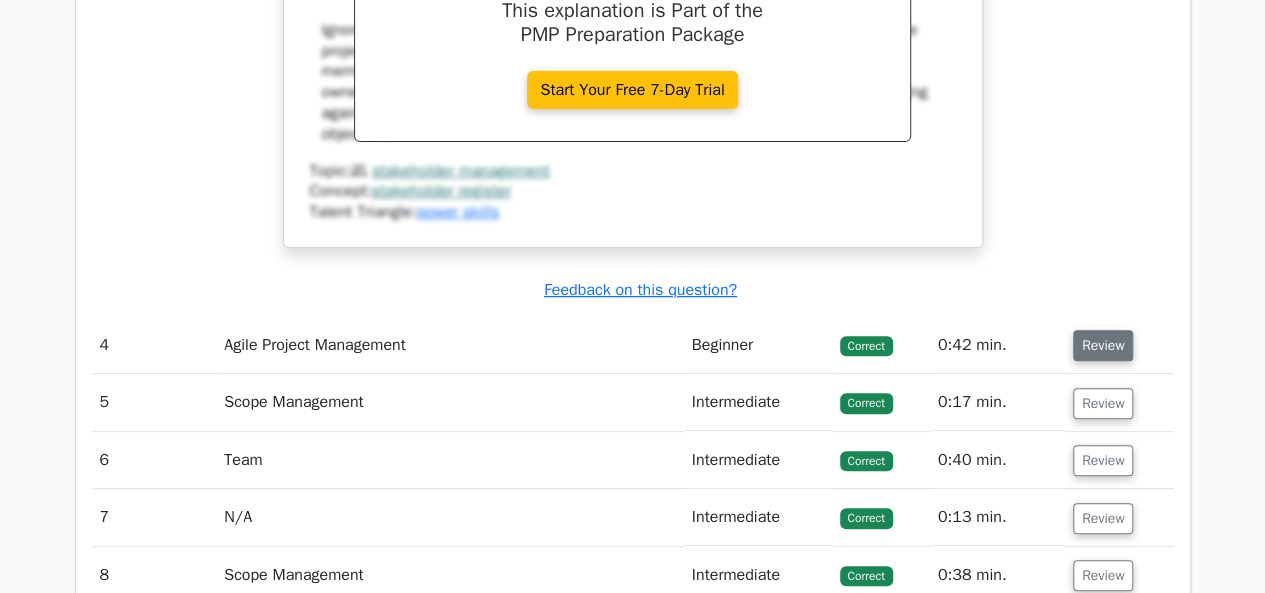 click on "Review" at bounding box center [1103, 345] 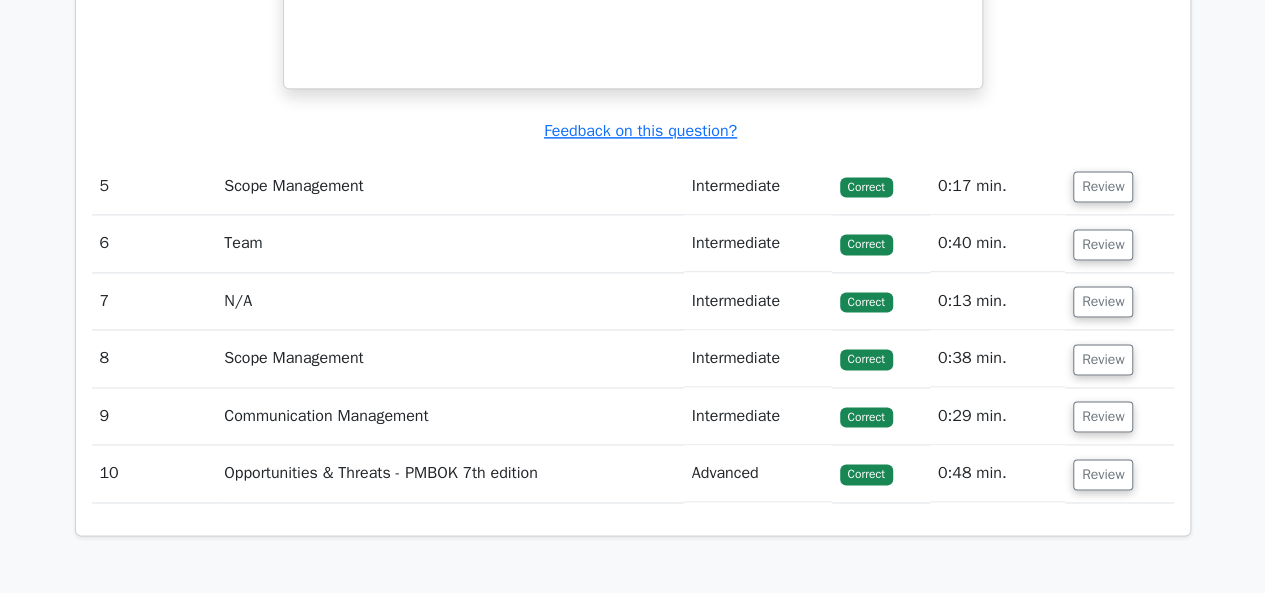 scroll, scrollTop: 5100, scrollLeft: 0, axis: vertical 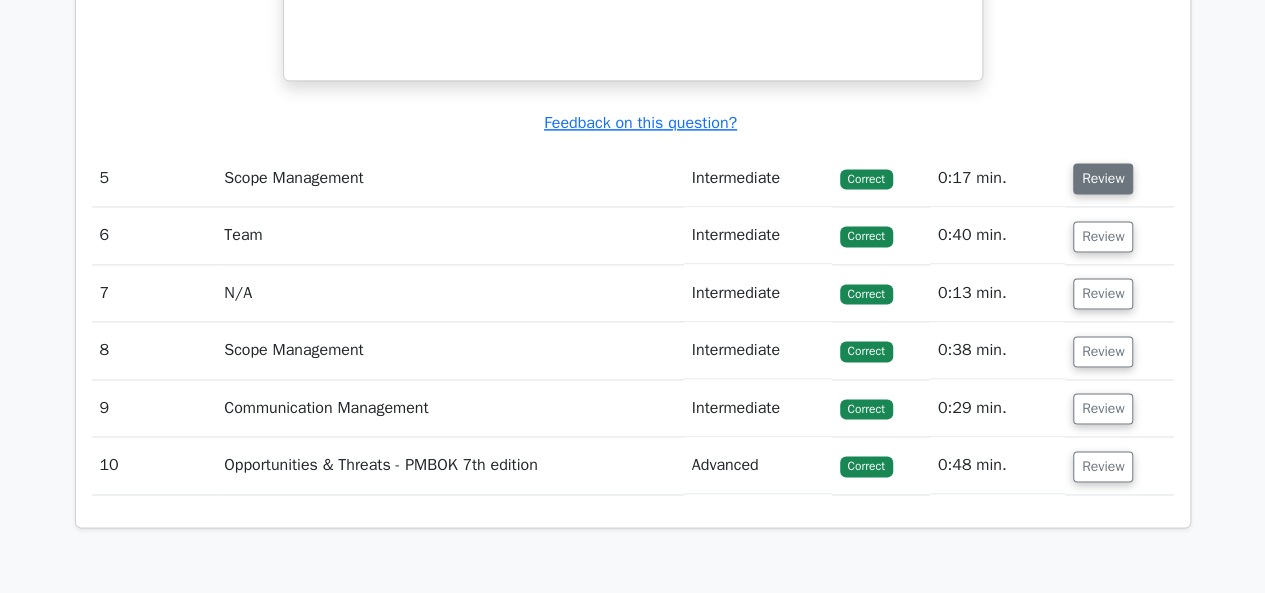 click on "Review" at bounding box center (1103, 178) 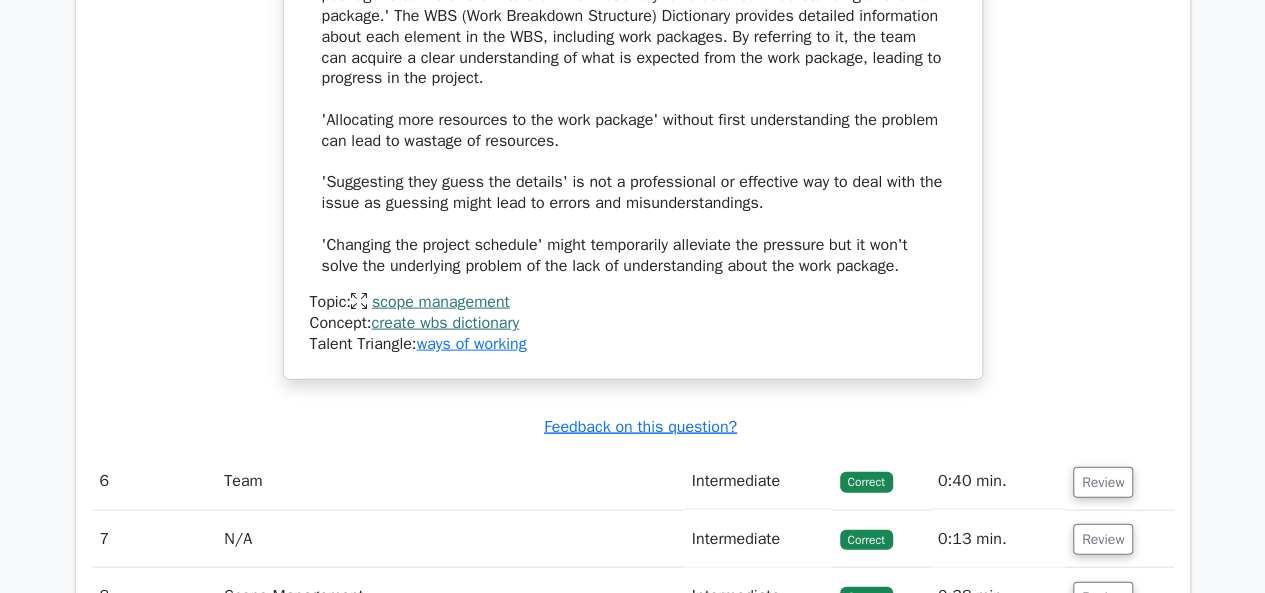 scroll, scrollTop: 6000, scrollLeft: 0, axis: vertical 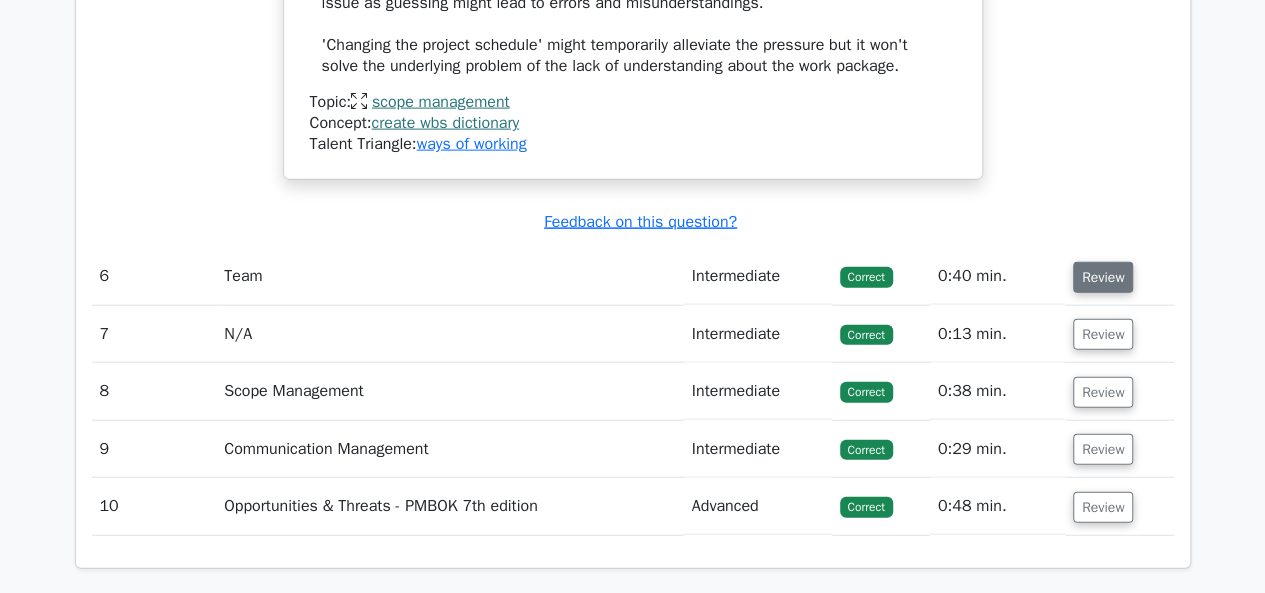 click on "Review" at bounding box center [1103, 277] 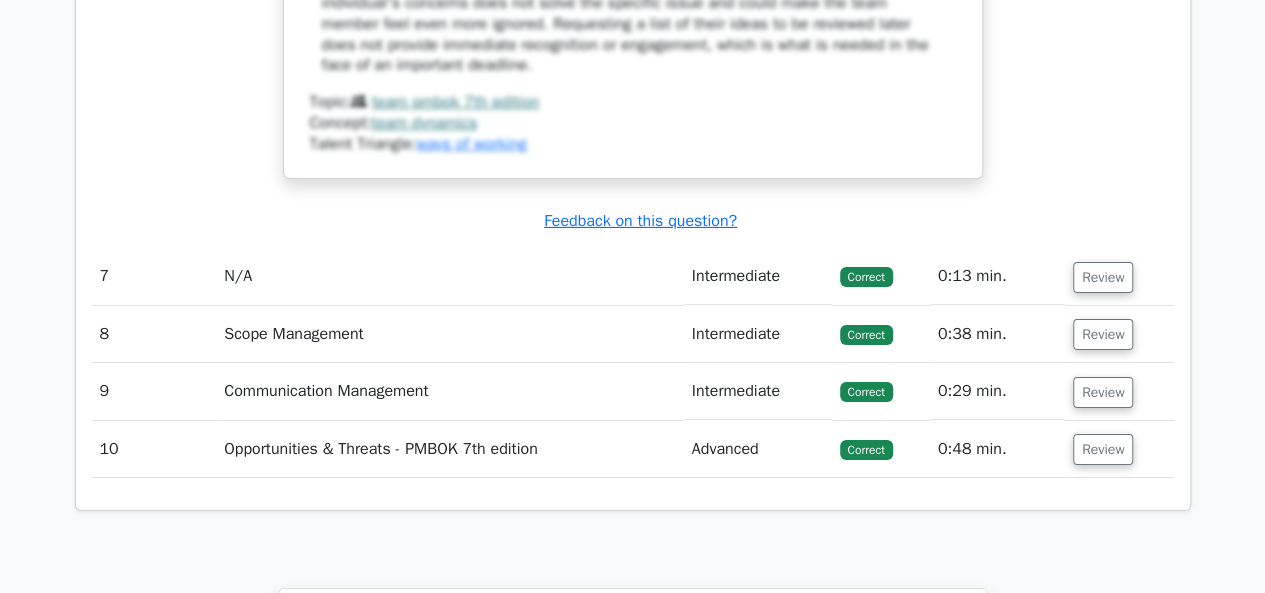 scroll, scrollTop: 7200, scrollLeft: 0, axis: vertical 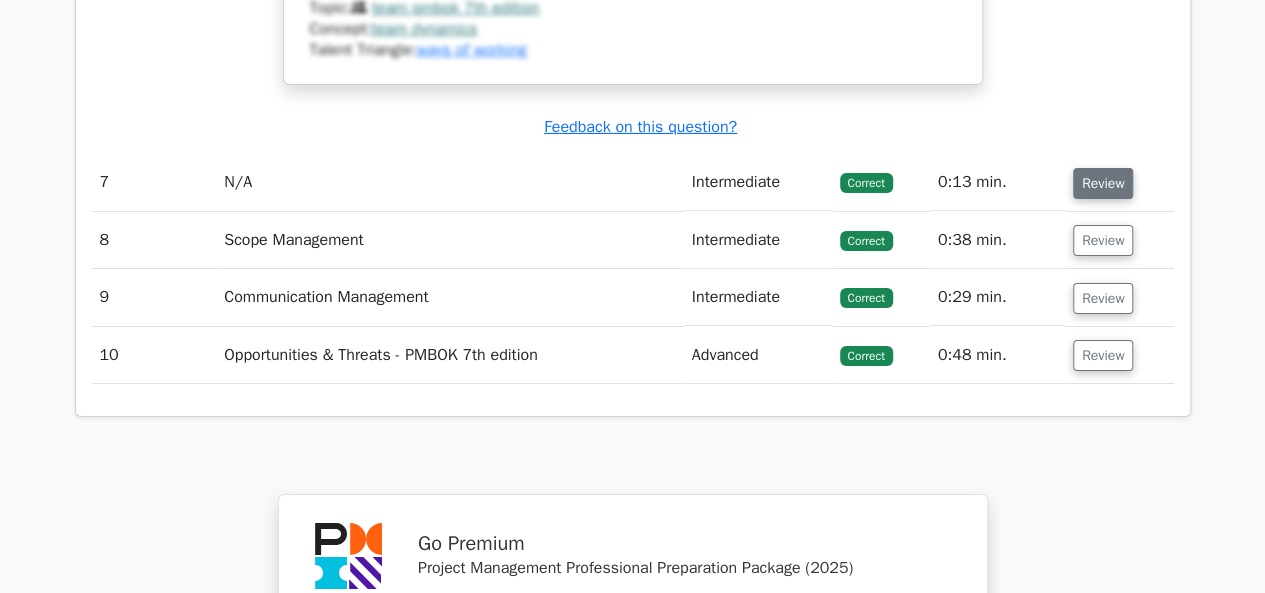 click on "Review" at bounding box center [1103, 183] 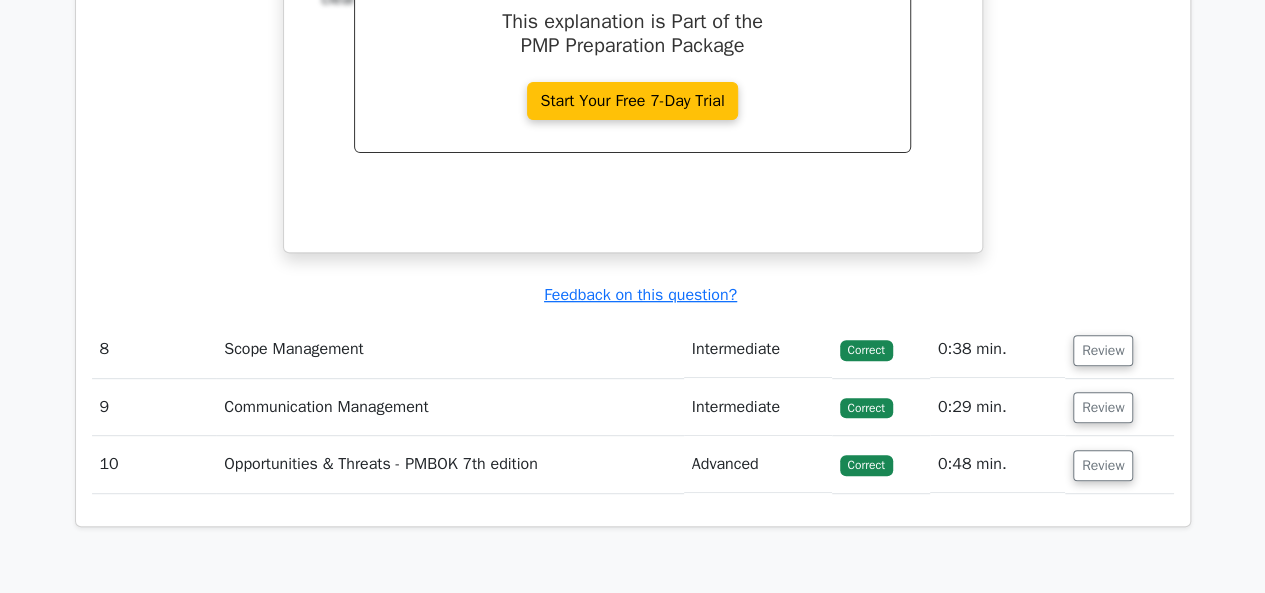 scroll, scrollTop: 8000, scrollLeft: 0, axis: vertical 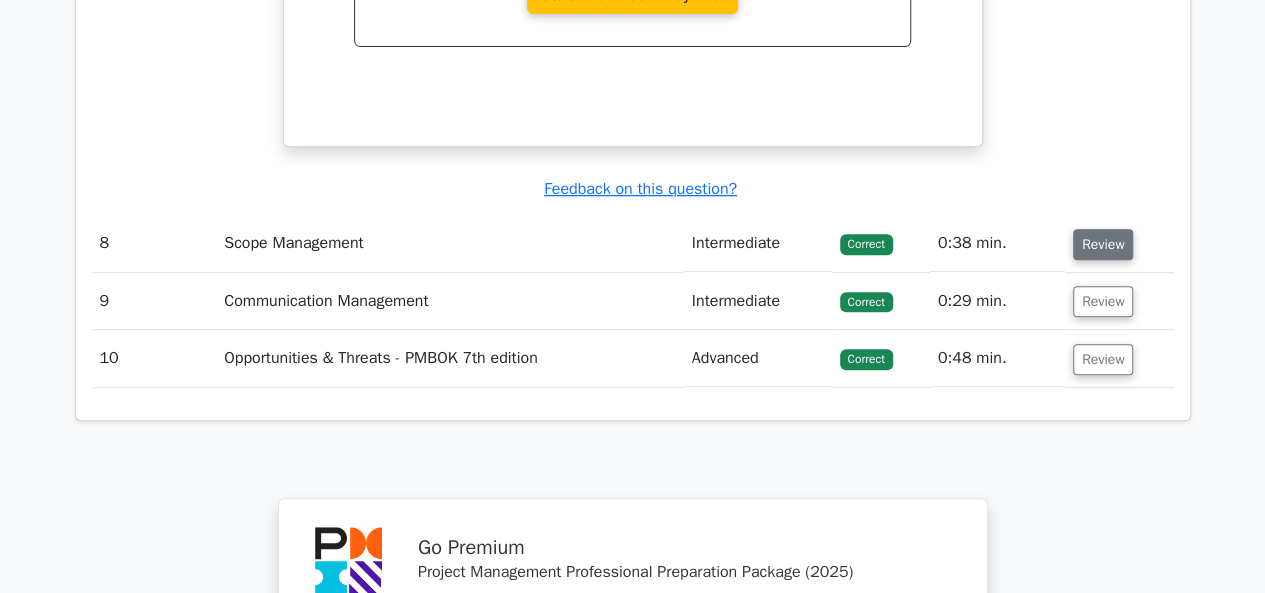 click on "Review" at bounding box center (1103, 244) 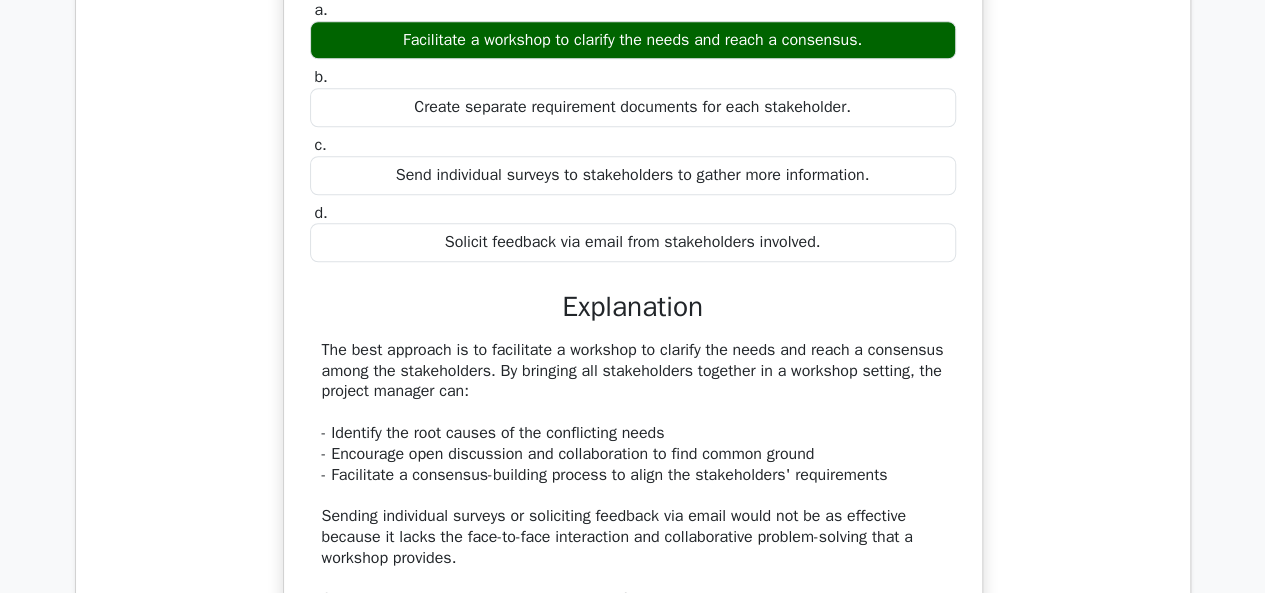scroll, scrollTop: 8300, scrollLeft: 0, axis: vertical 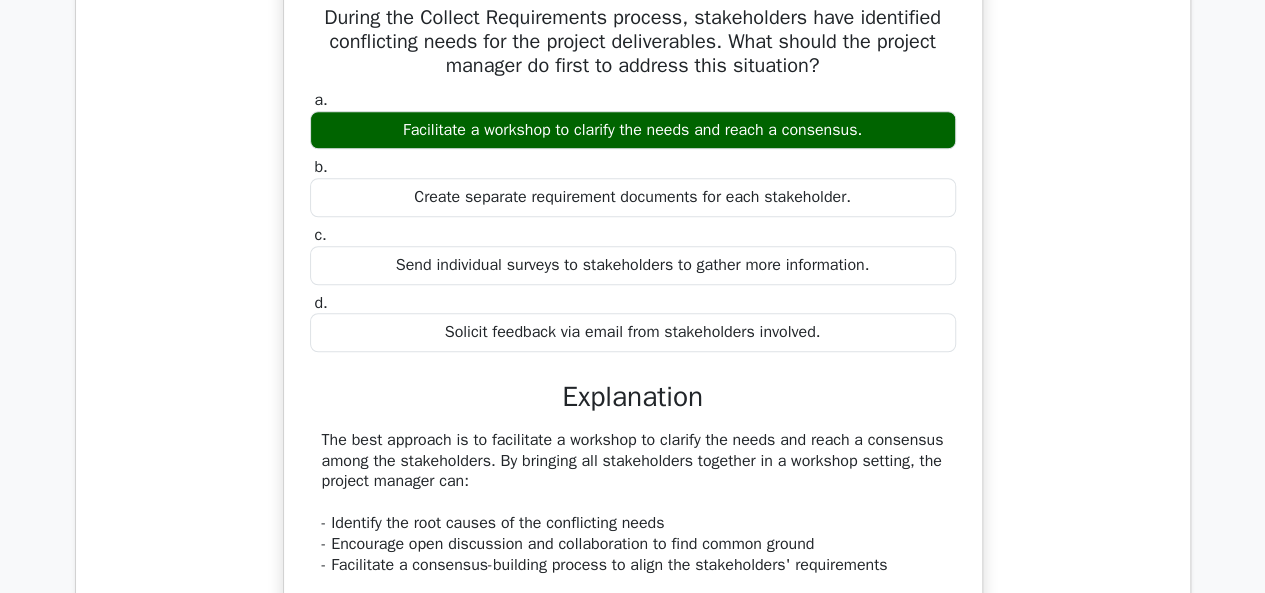 type 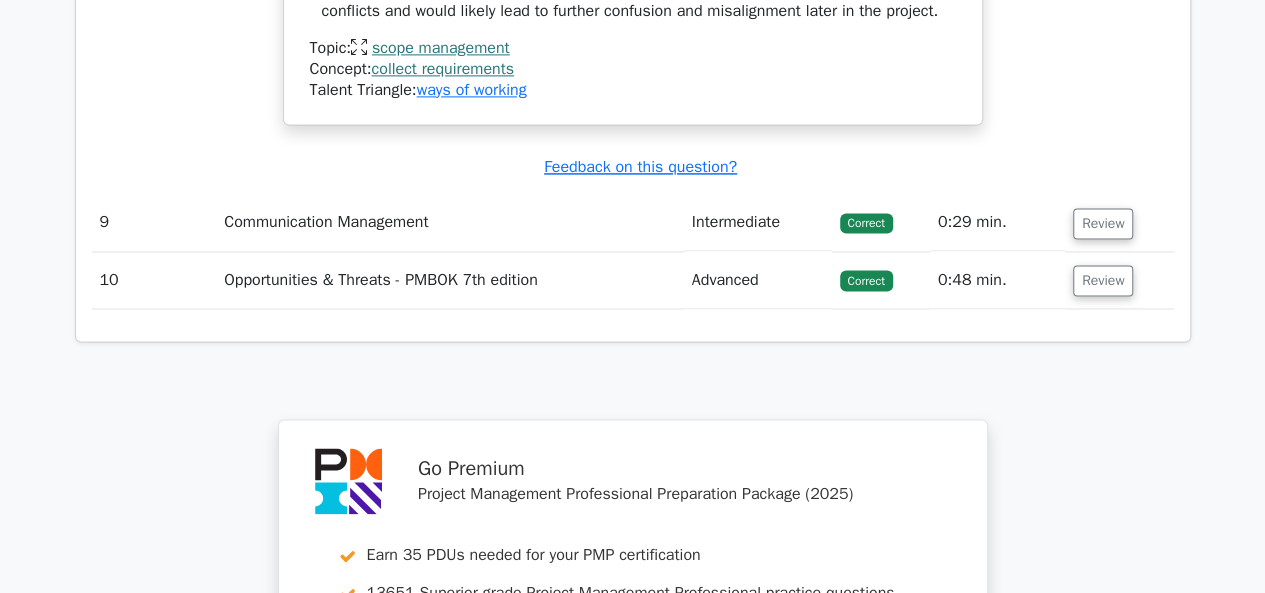 scroll, scrollTop: 9000, scrollLeft: 0, axis: vertical 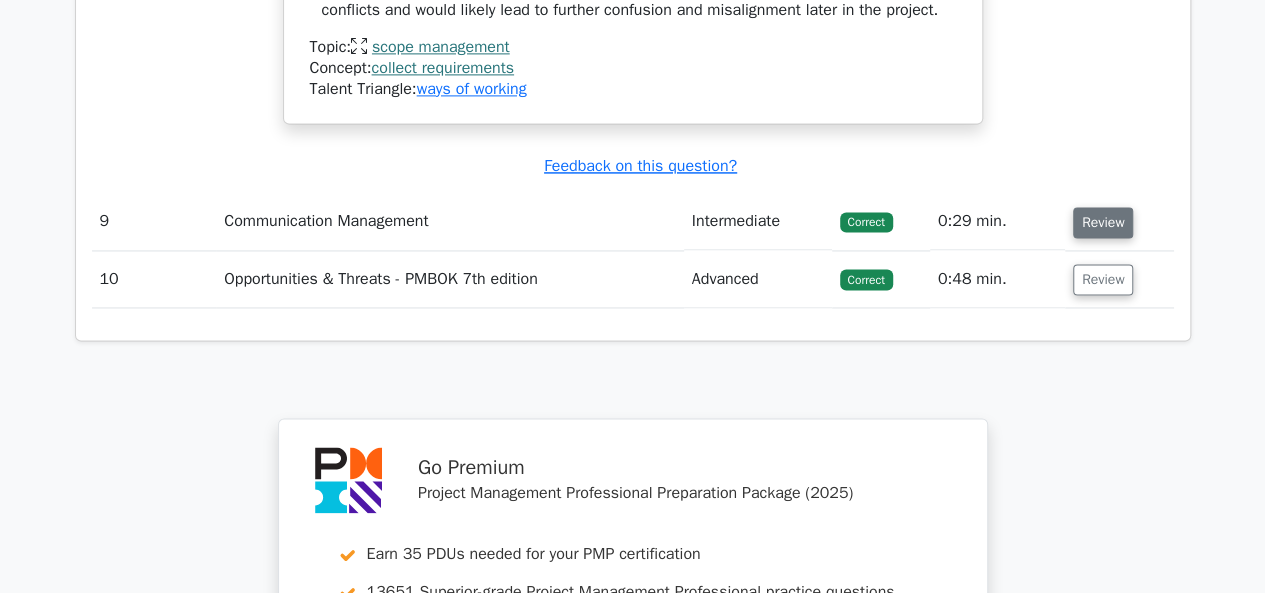 click on "Review" at bounding box center [1103, 222] 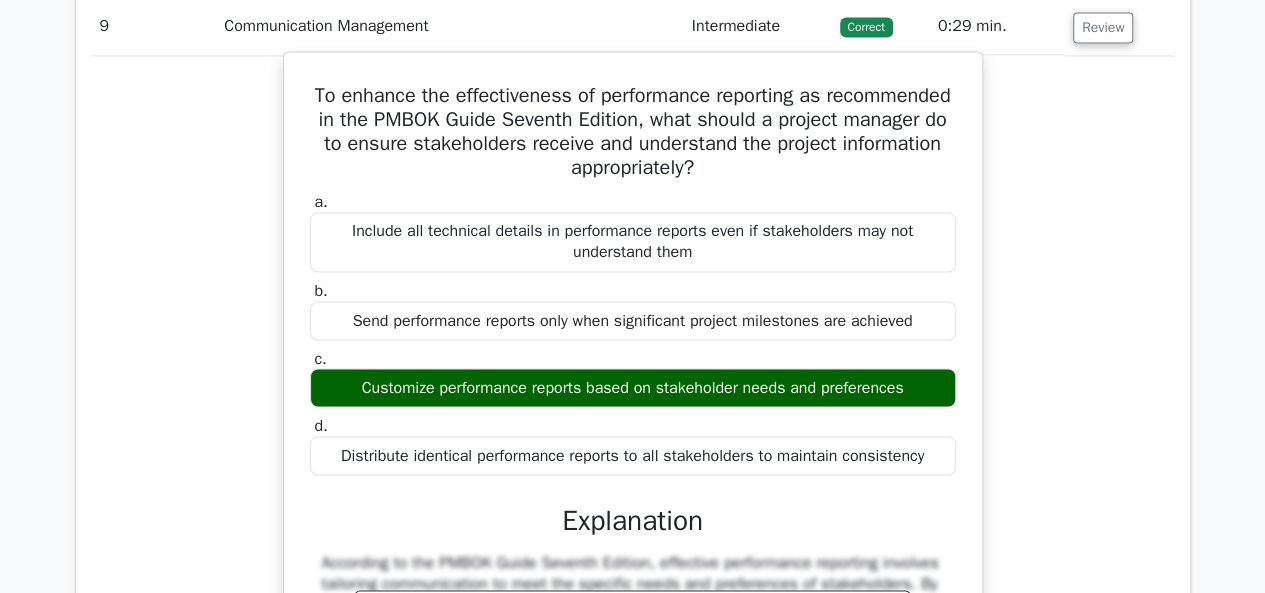 scroll, scrollTop: 9200, scrollLeft: 0, axis: vertical 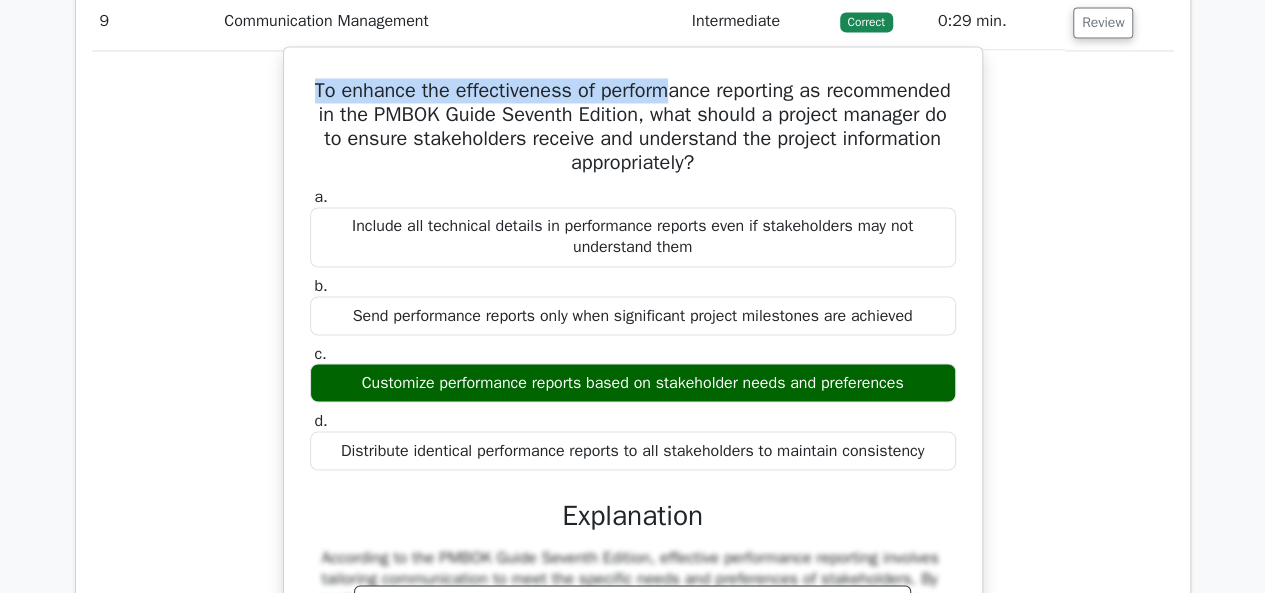 drag, startPoint x: 364, startPoint y: 148, endPoint x: 728, endPoint y: 147, distance: 364.00137 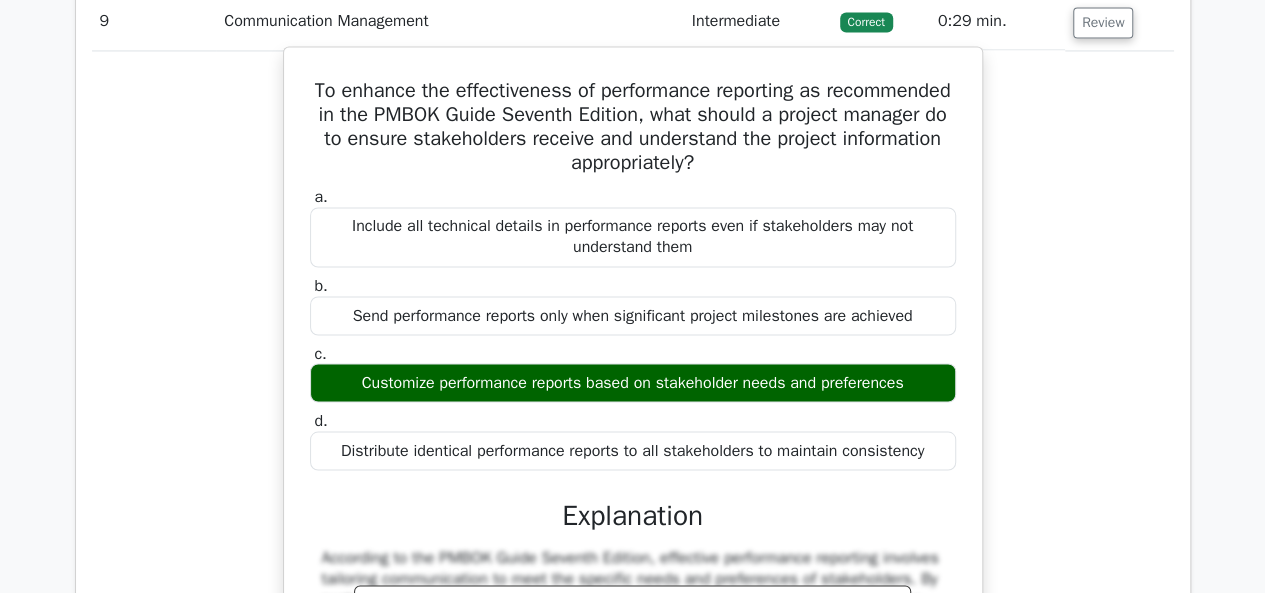drag, startPoint x: 672, startPoint y: 173, endPoint x: 613, endPoint y: 189, distance: 61.13101 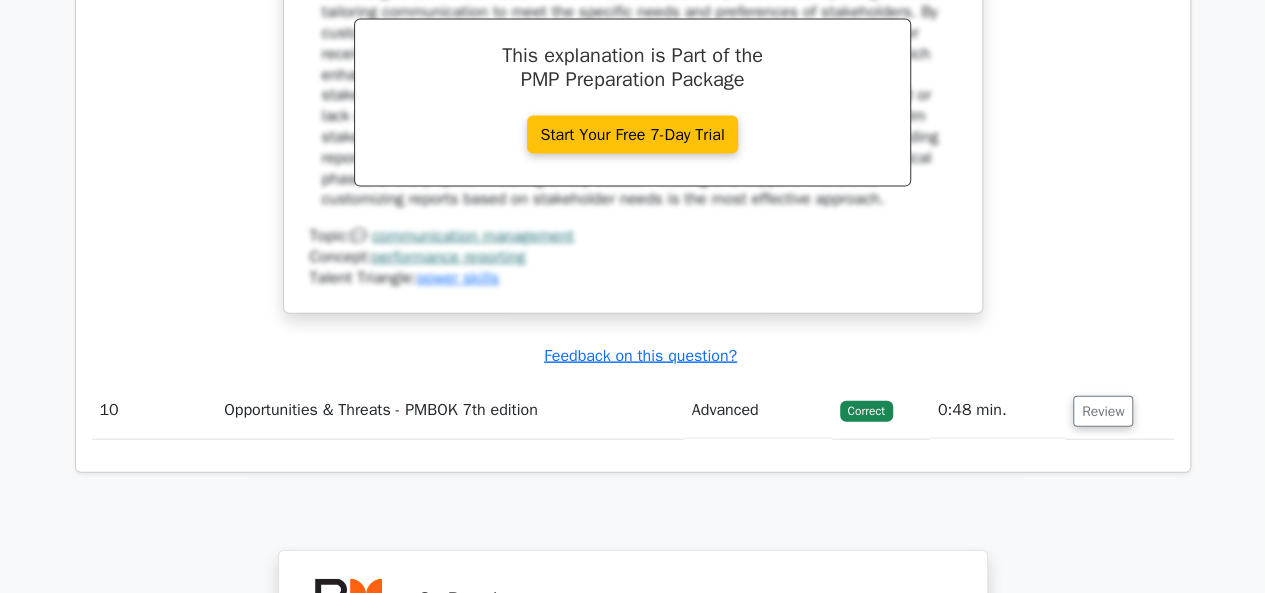 scroll, scrollTop: 9800, scrollLeft: 0, axis: vertical 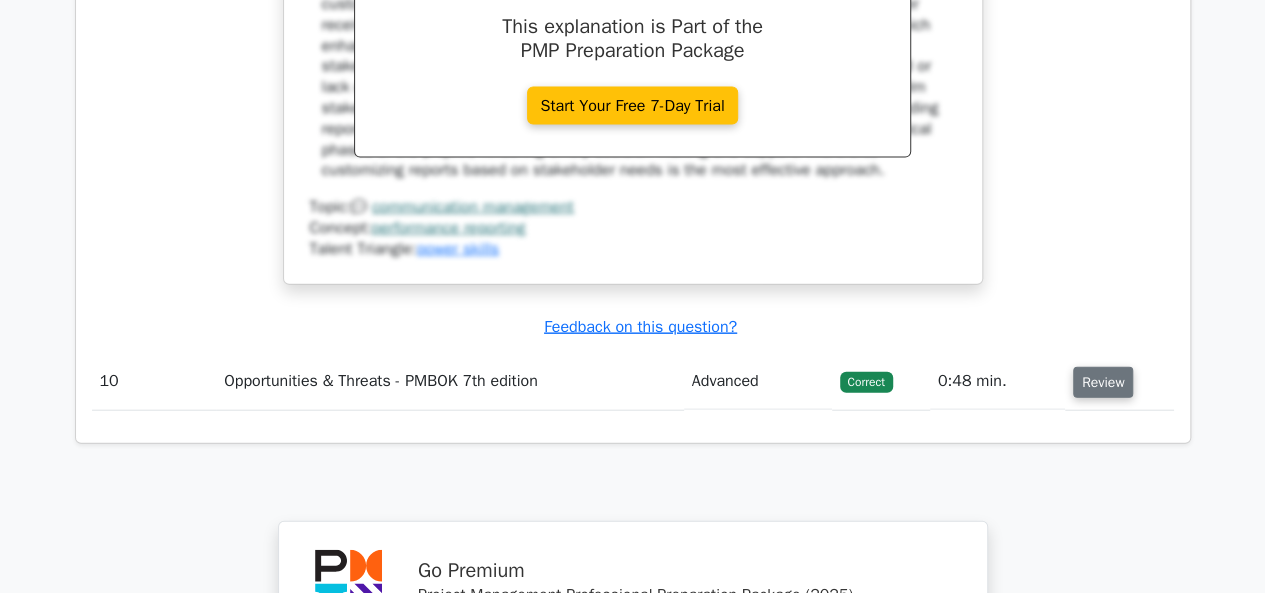 click on "Review" at bounding box center [1103, 382] 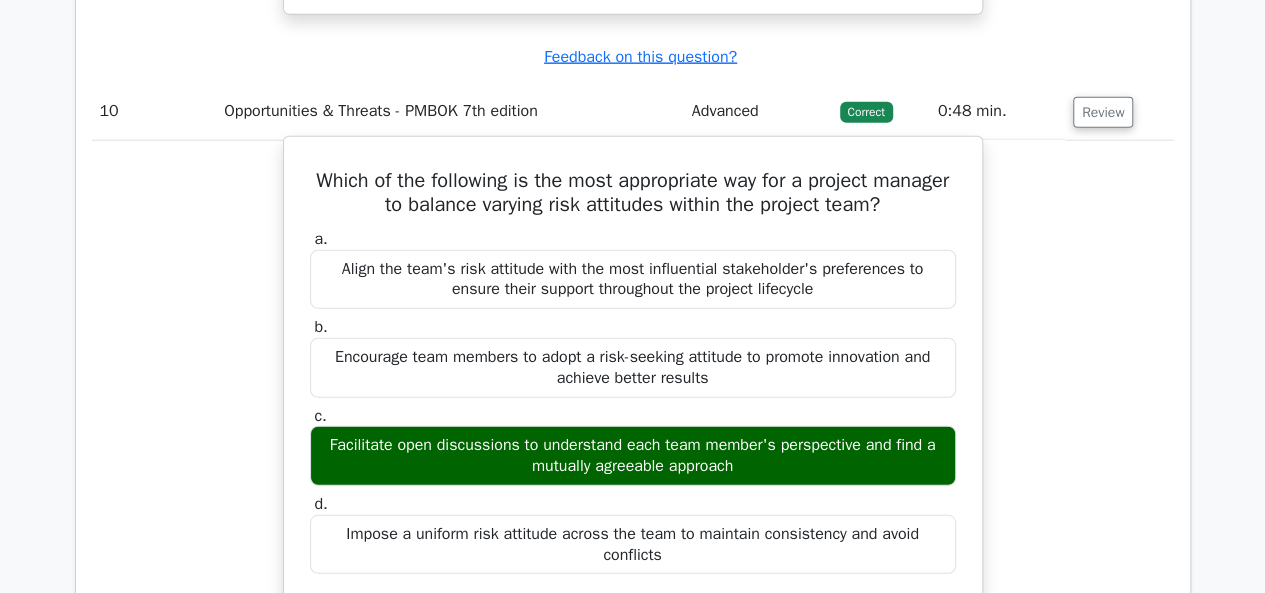 scroll, scrollTop: 10100, scrollLeft: 0, axis: vertical 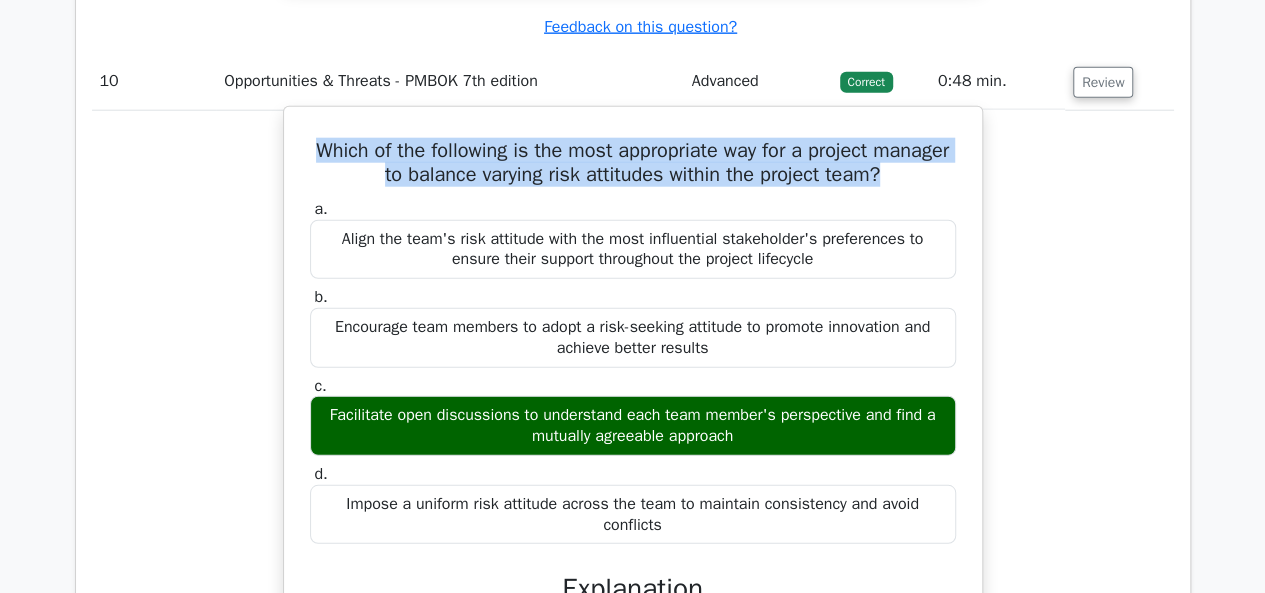 drag, startPoint x: 430, startPoint y: 216, endPoint x: 941, endPoint y: 247, distance: 511.93945 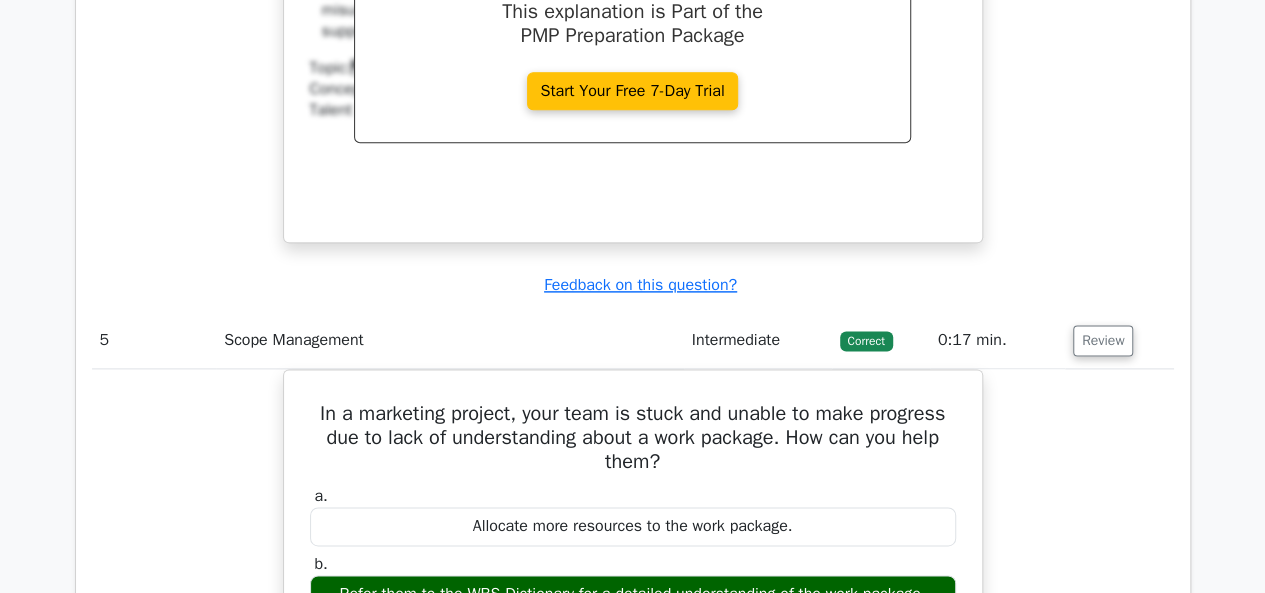 scroll, scrollTop: 4628, scrollLeft: 0, axis: vertical 